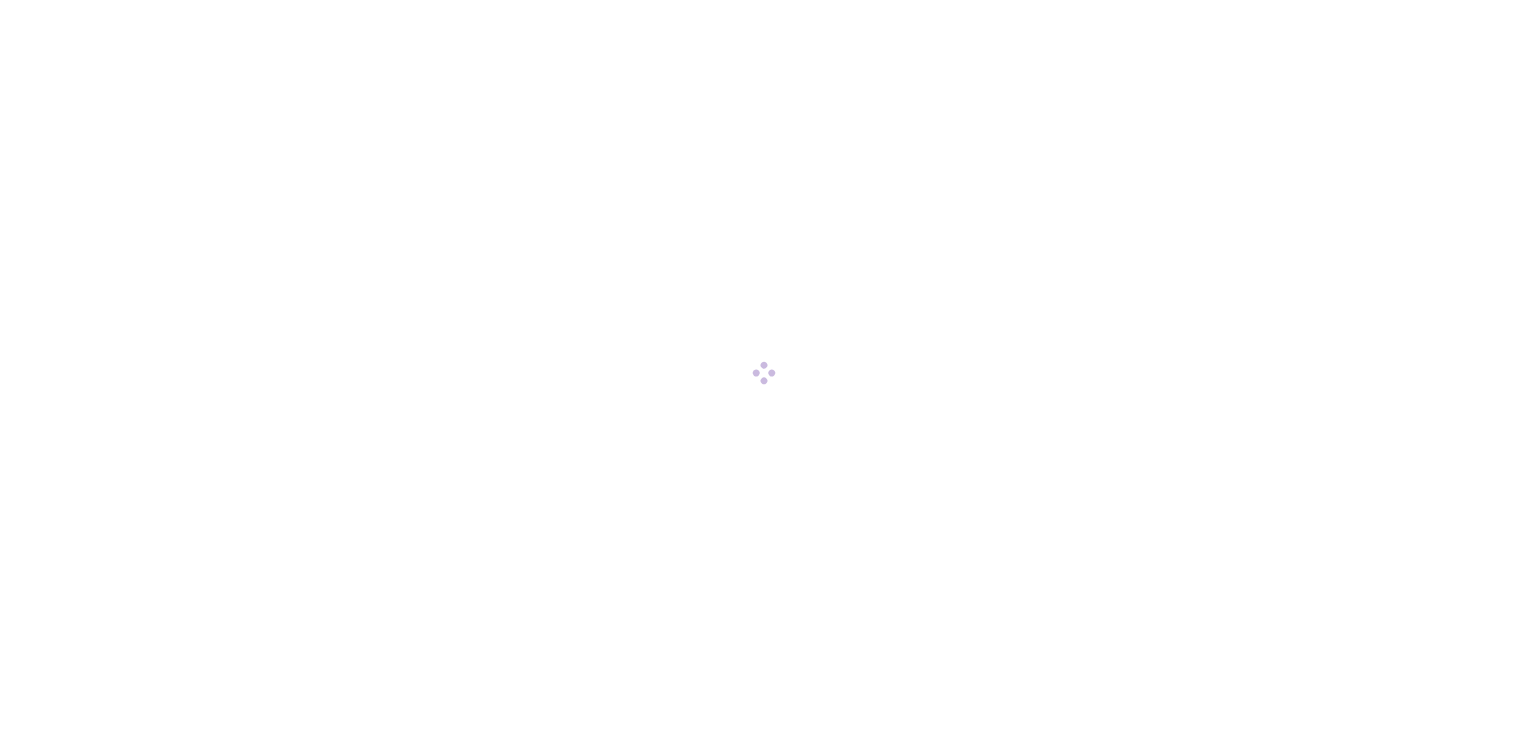scroll, scrollTop: 0, scrollLeft: 0, axis: both 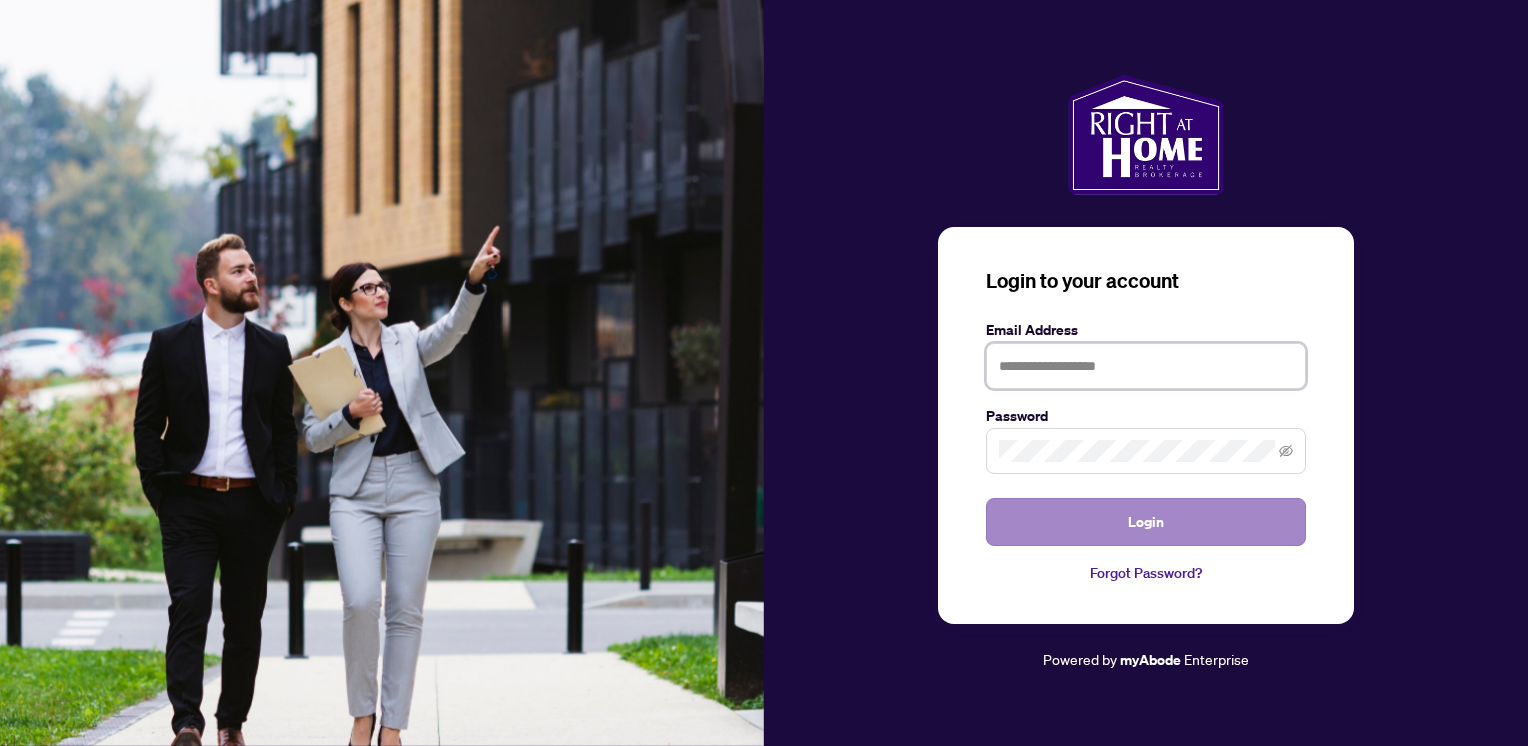 type on "**********" 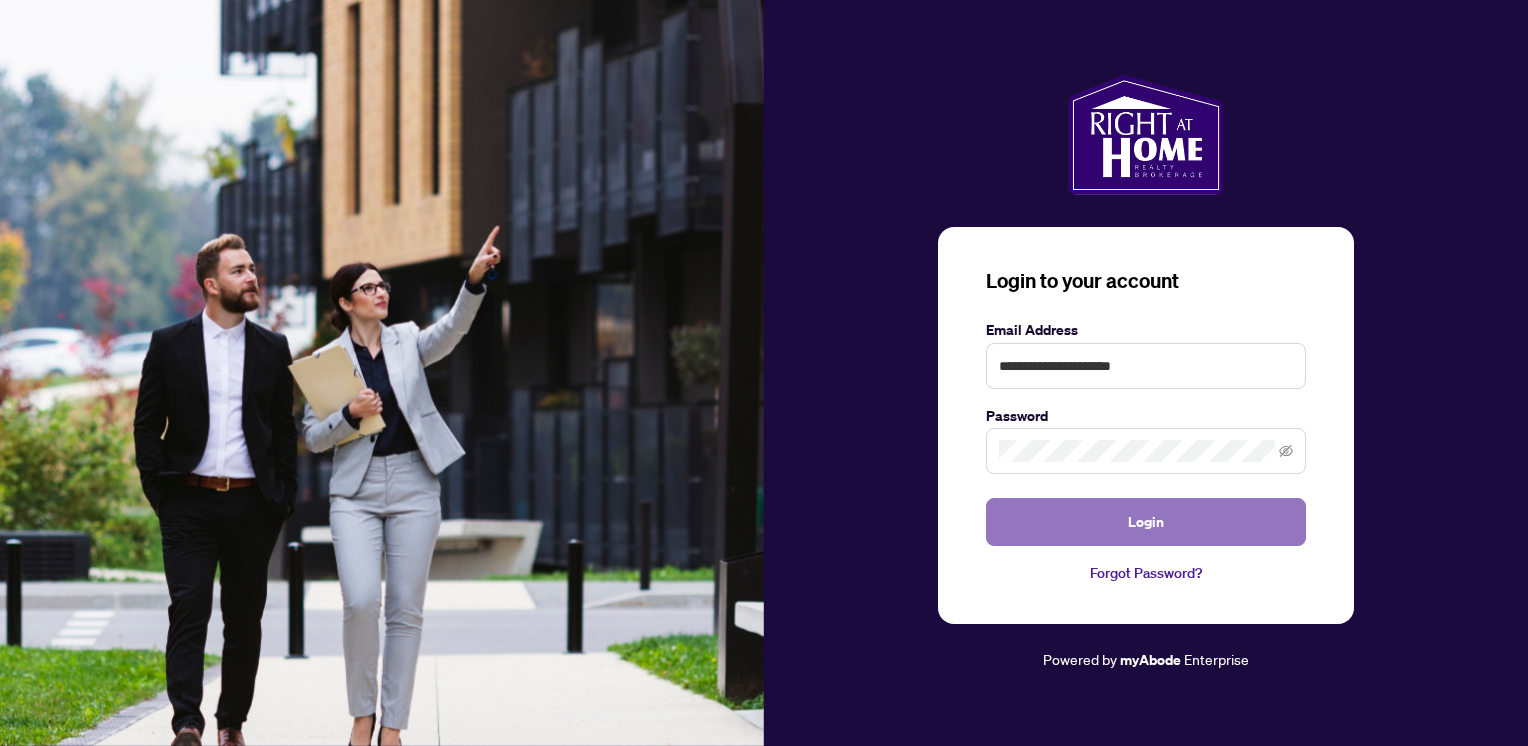 click on "Login" at bounding box center [1146, 522] 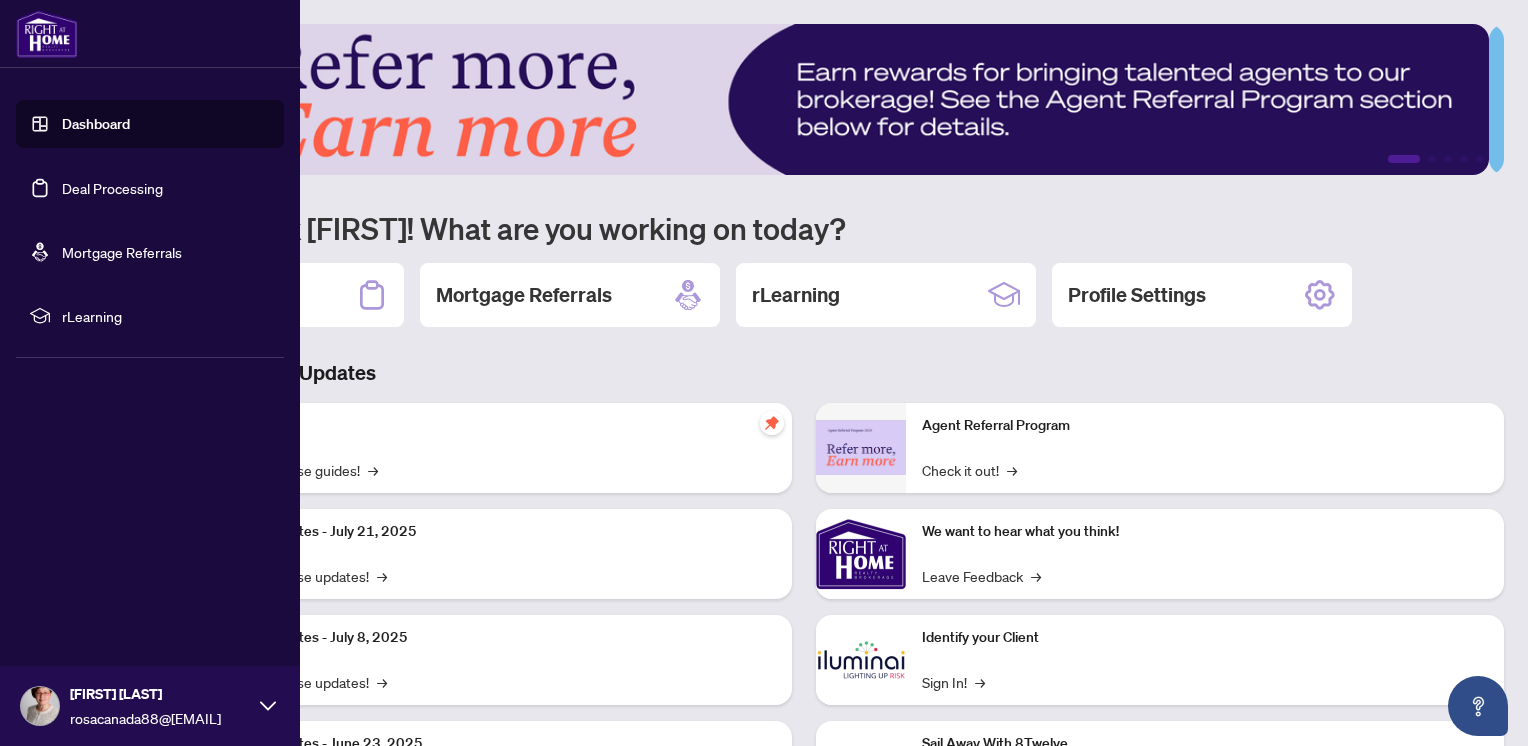 click on "Deal Processing" at bounding box center [112, 188] 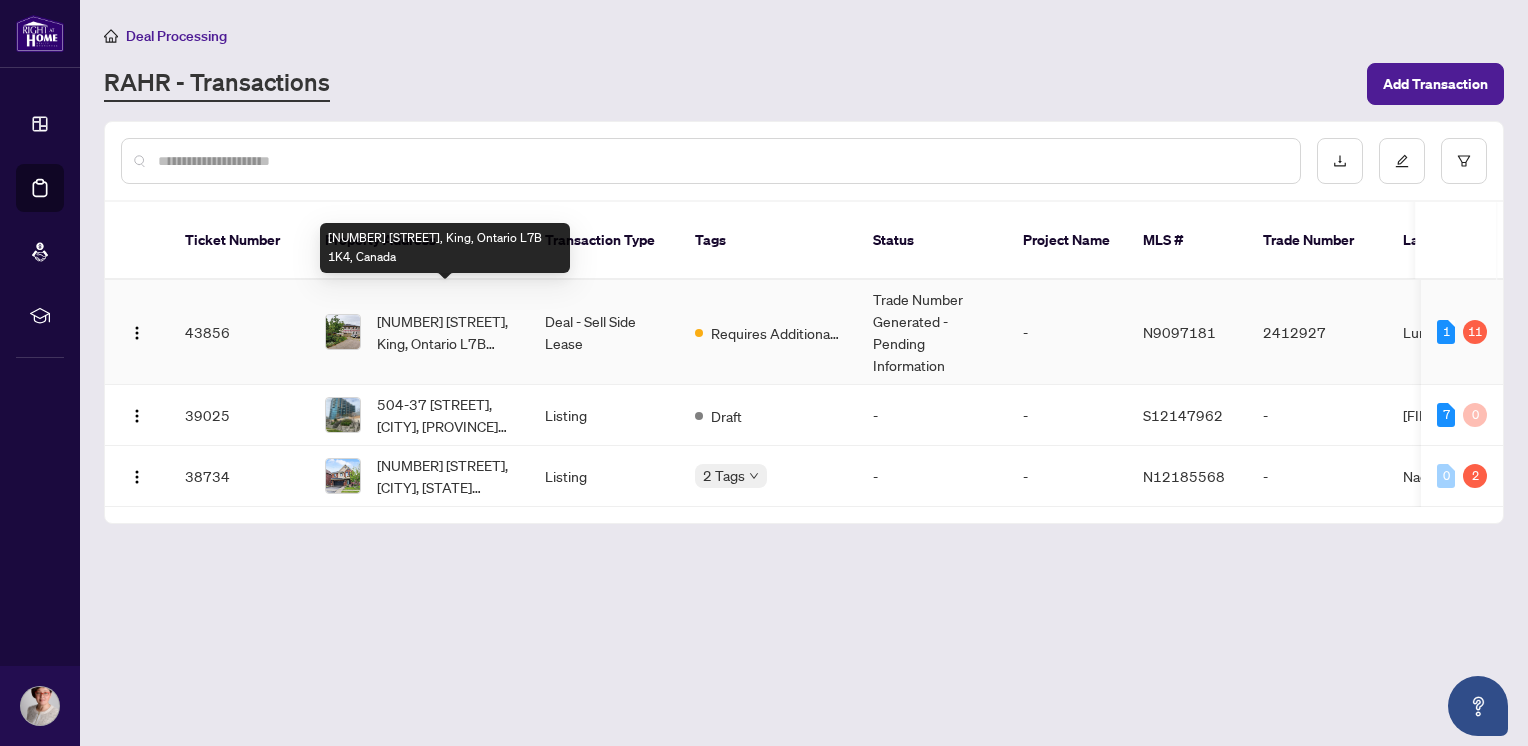 click on "[NUMBER] [STREET], King, Ontario L7B 1K4, Canada" at bounding box center (445, 332) 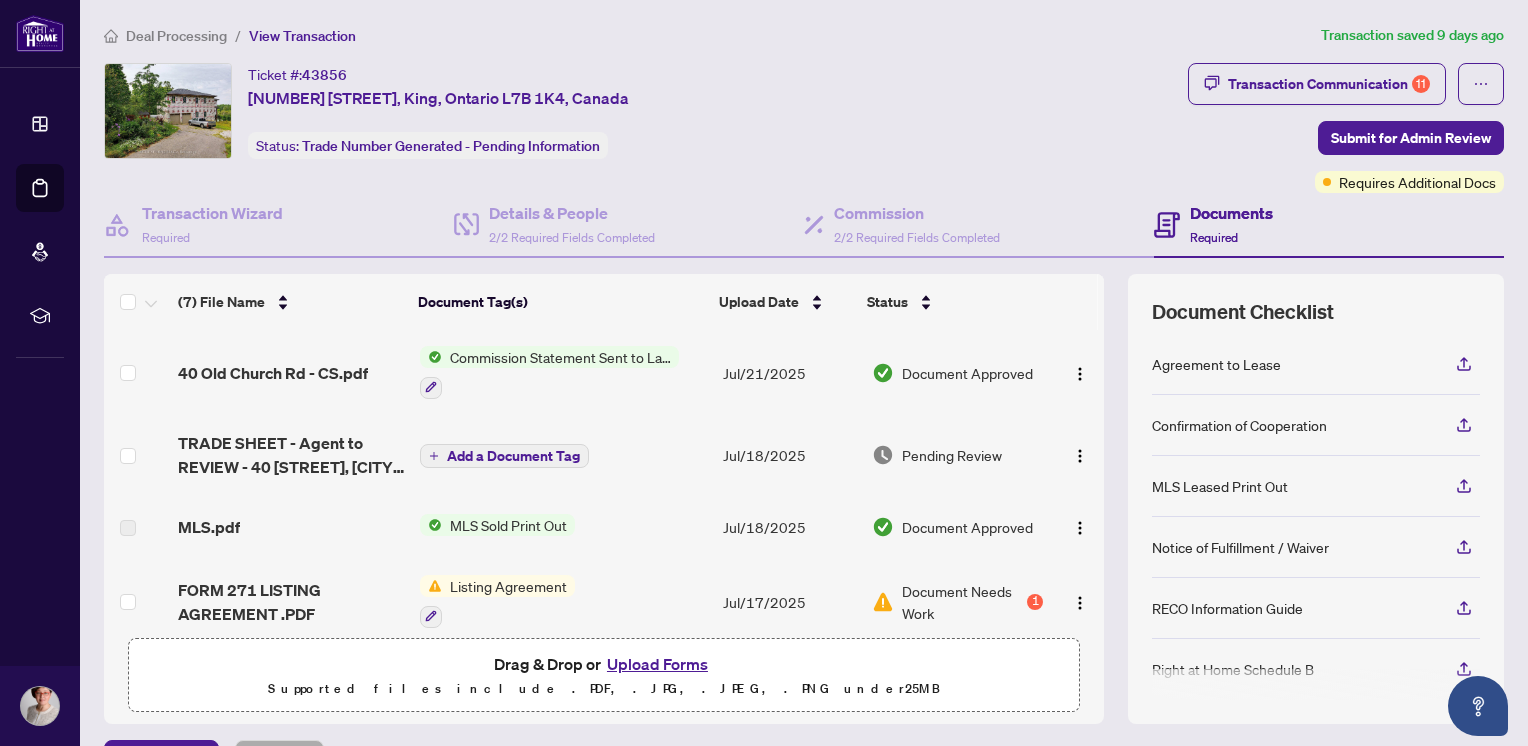 click on "Commission Statement Sent to Lawyer" at bounding box center (560, 357) 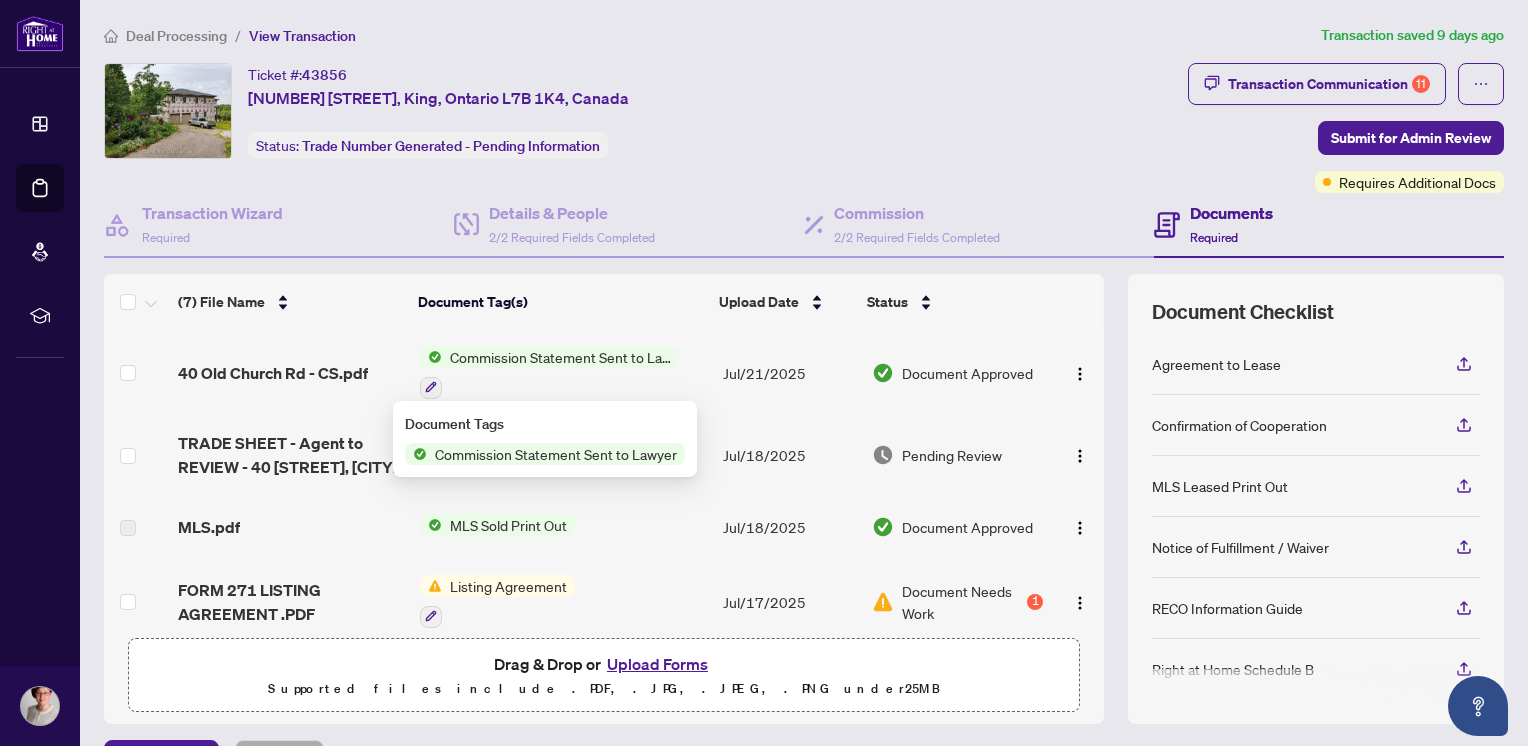 click on "Document Approved" at bounding box center (967, 373) 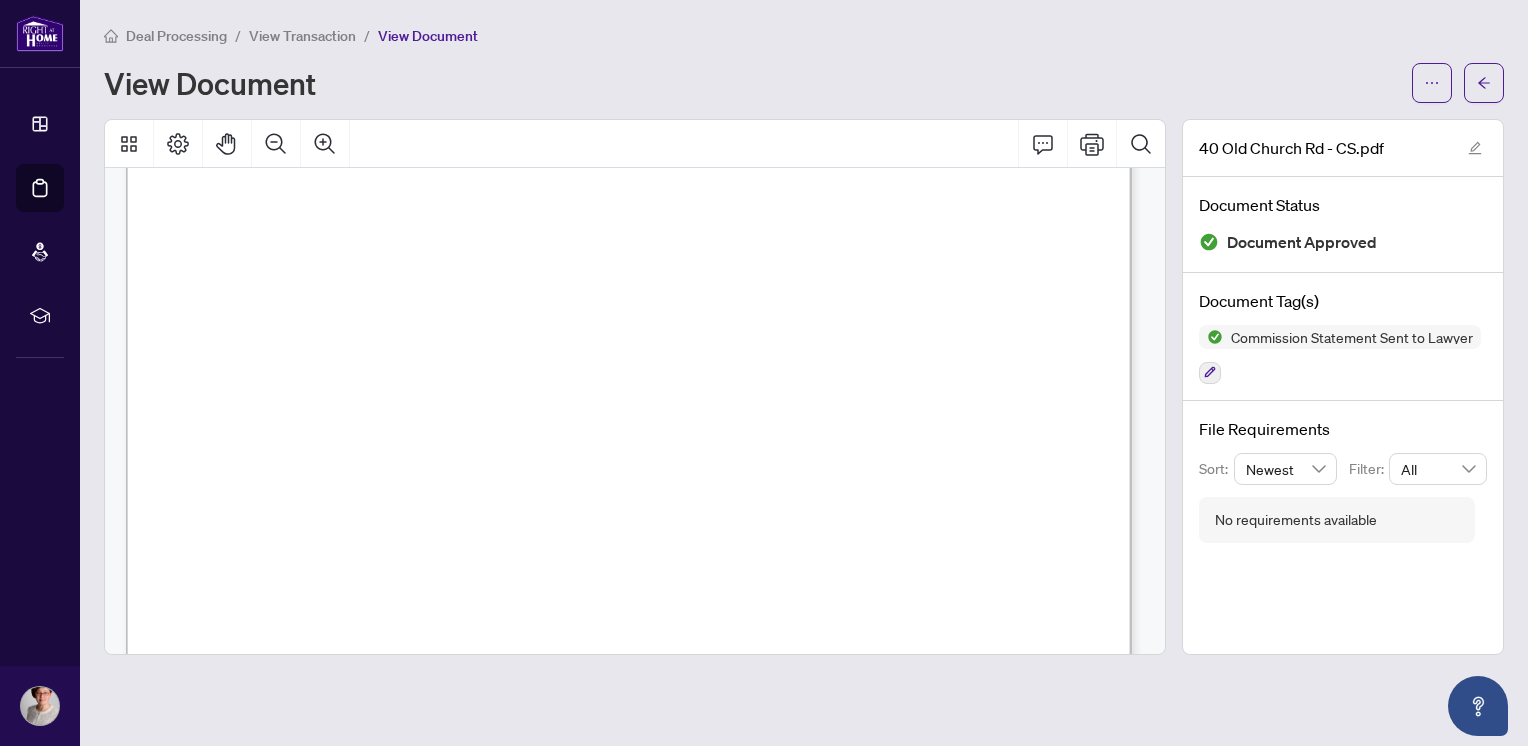 scroll, scrollTop: 291, scrollLeft: 0, axis: vertical 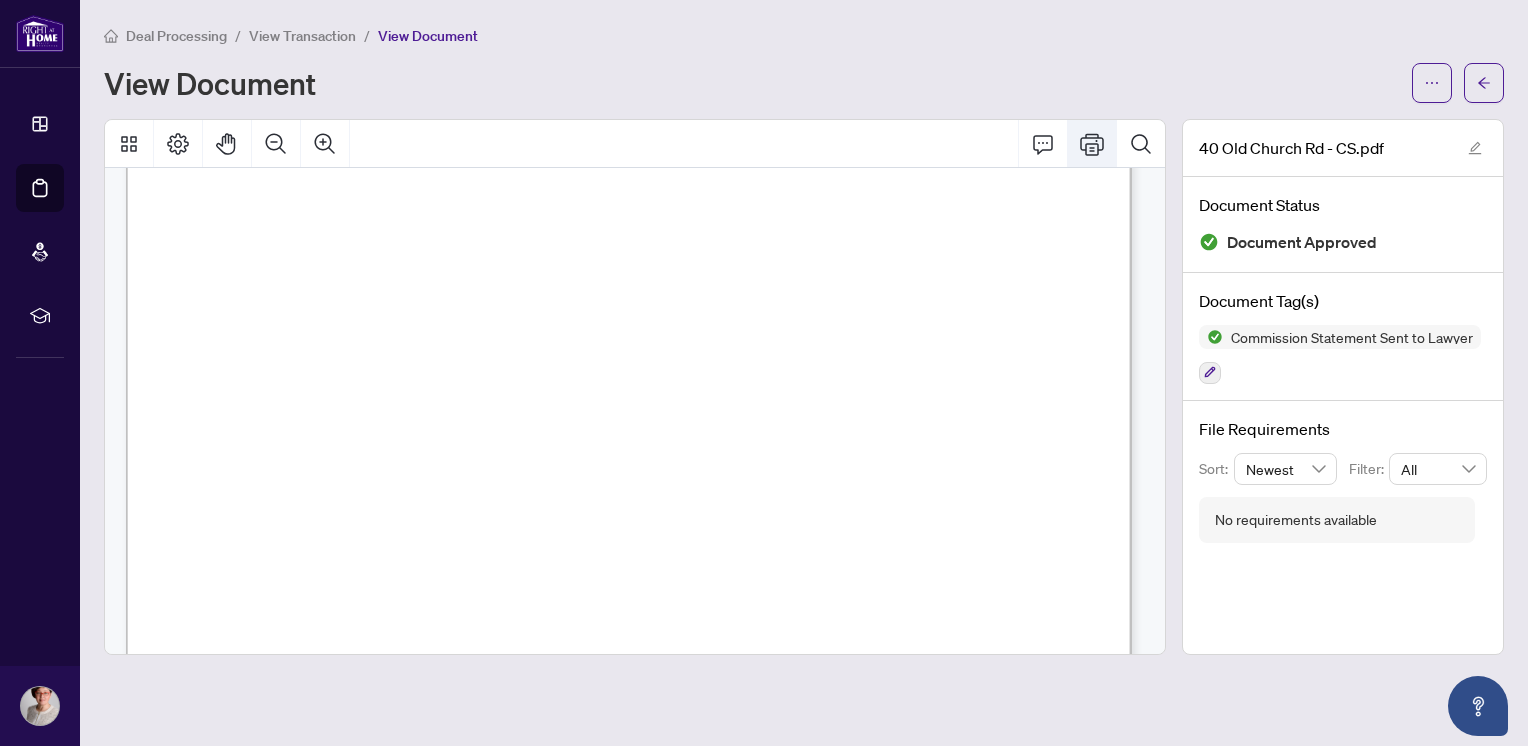 click 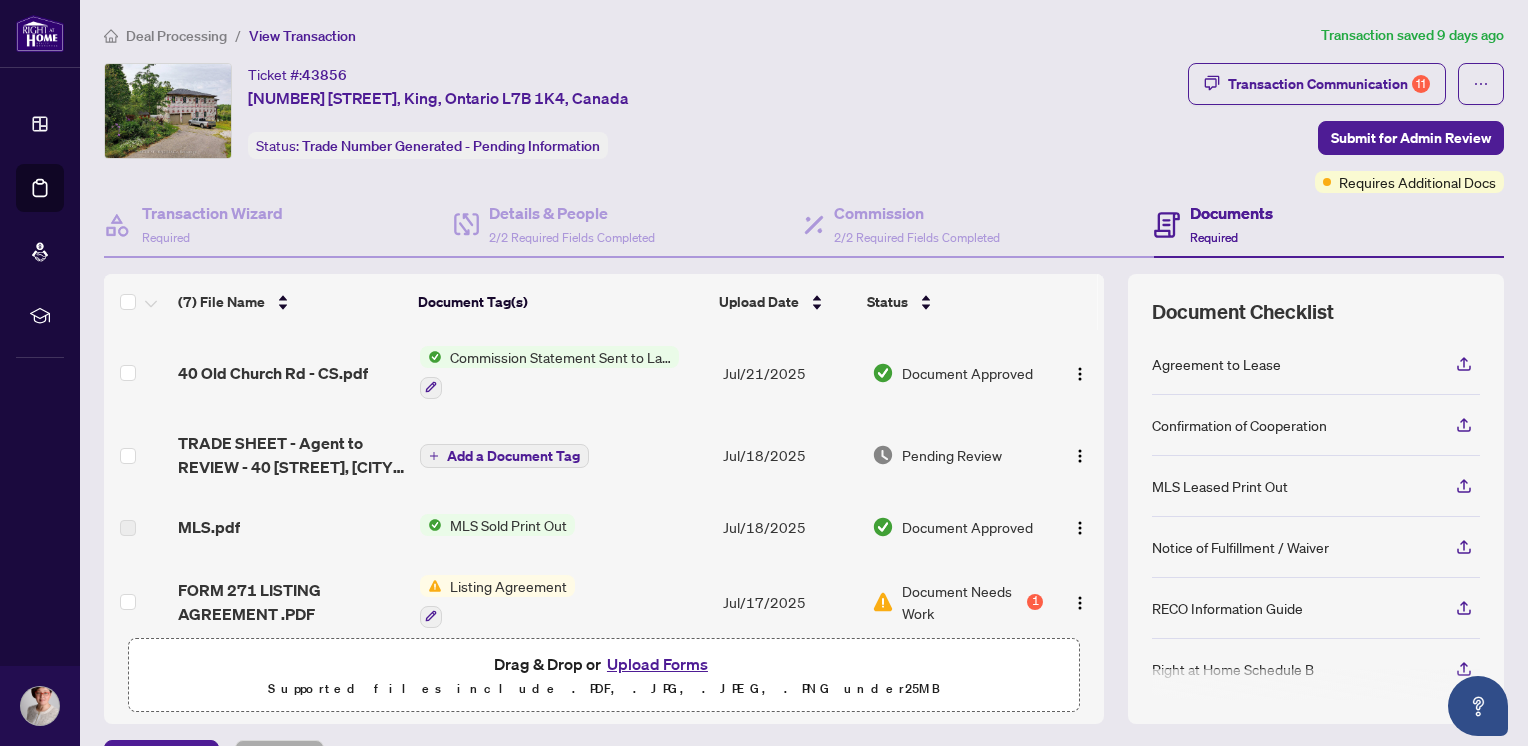 click on "Document Approved" at bounding box center [967, 373] 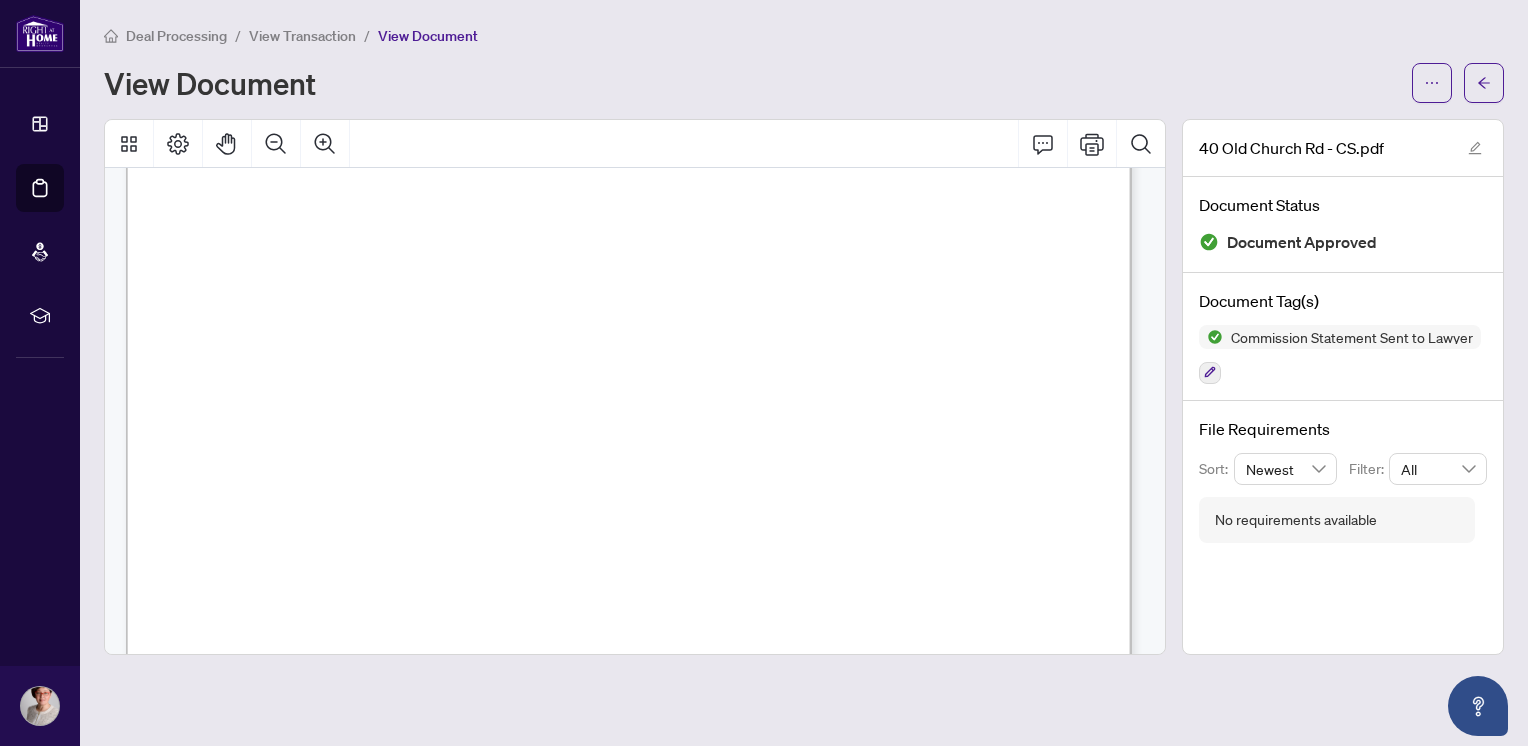 scroll, scrollTop: 91, scrollLeft: 0, axis: vertical 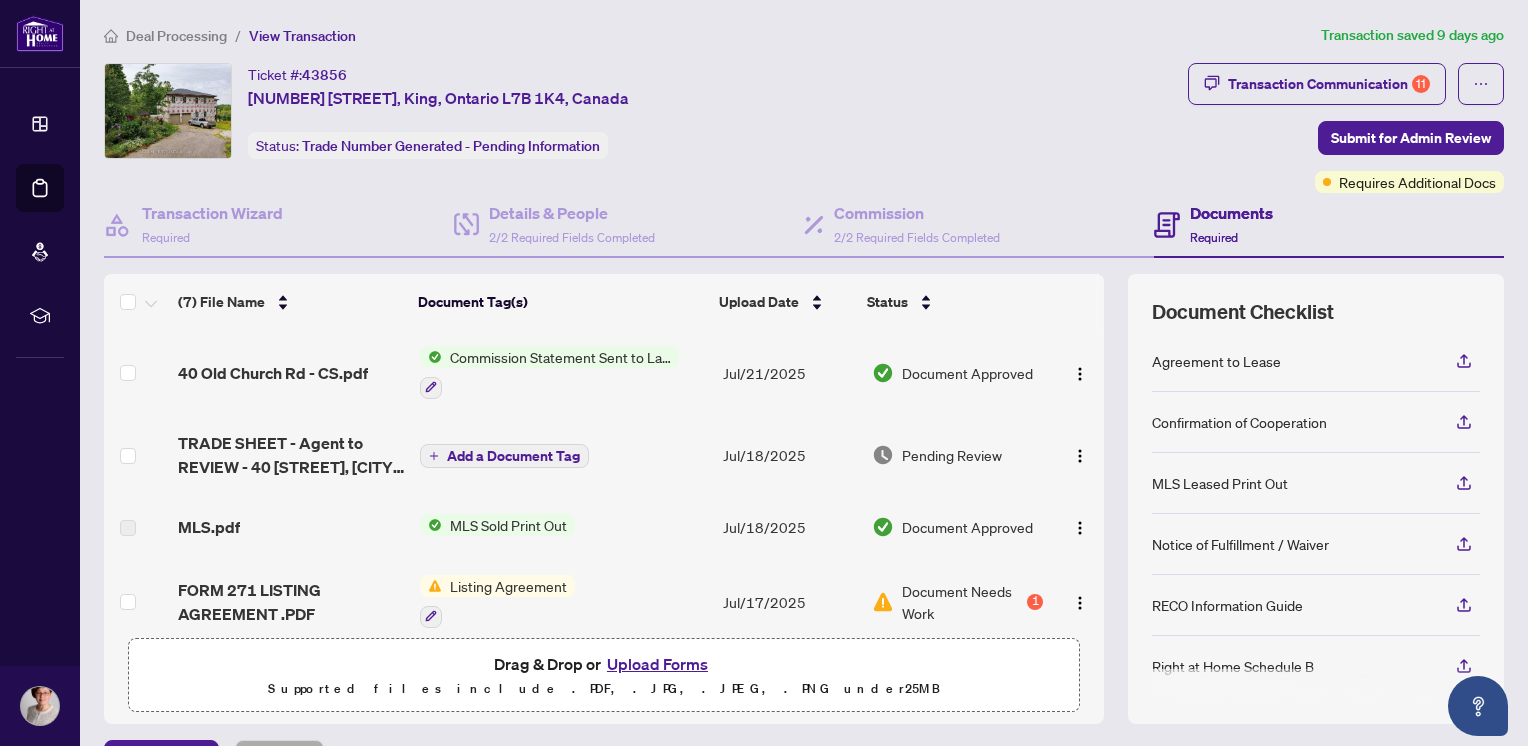 click on "40 Old Church Rd - CS.pdf" at bounding box center (291, 372) 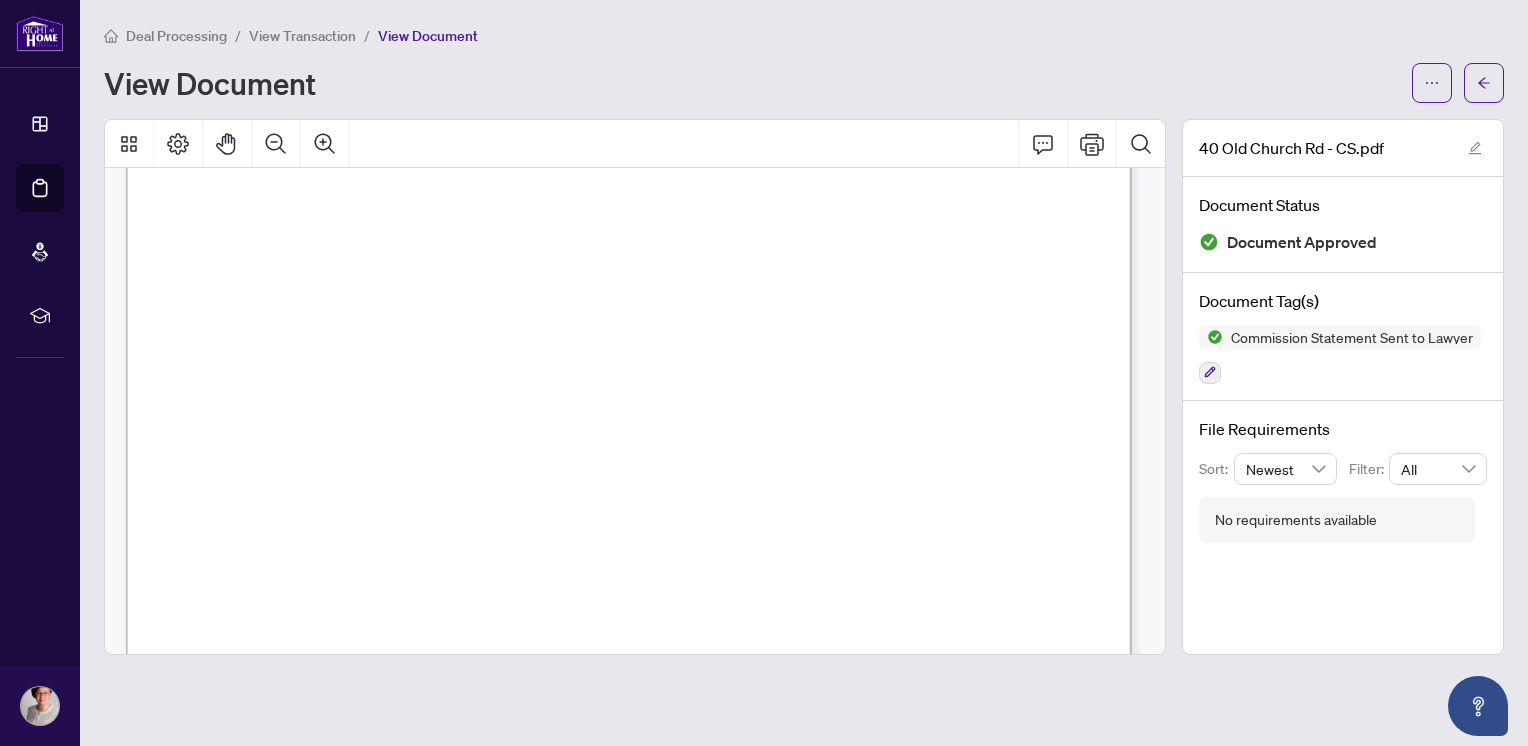 scroll, scrollTop: 190, scrollLeft: 0, axis: vertical 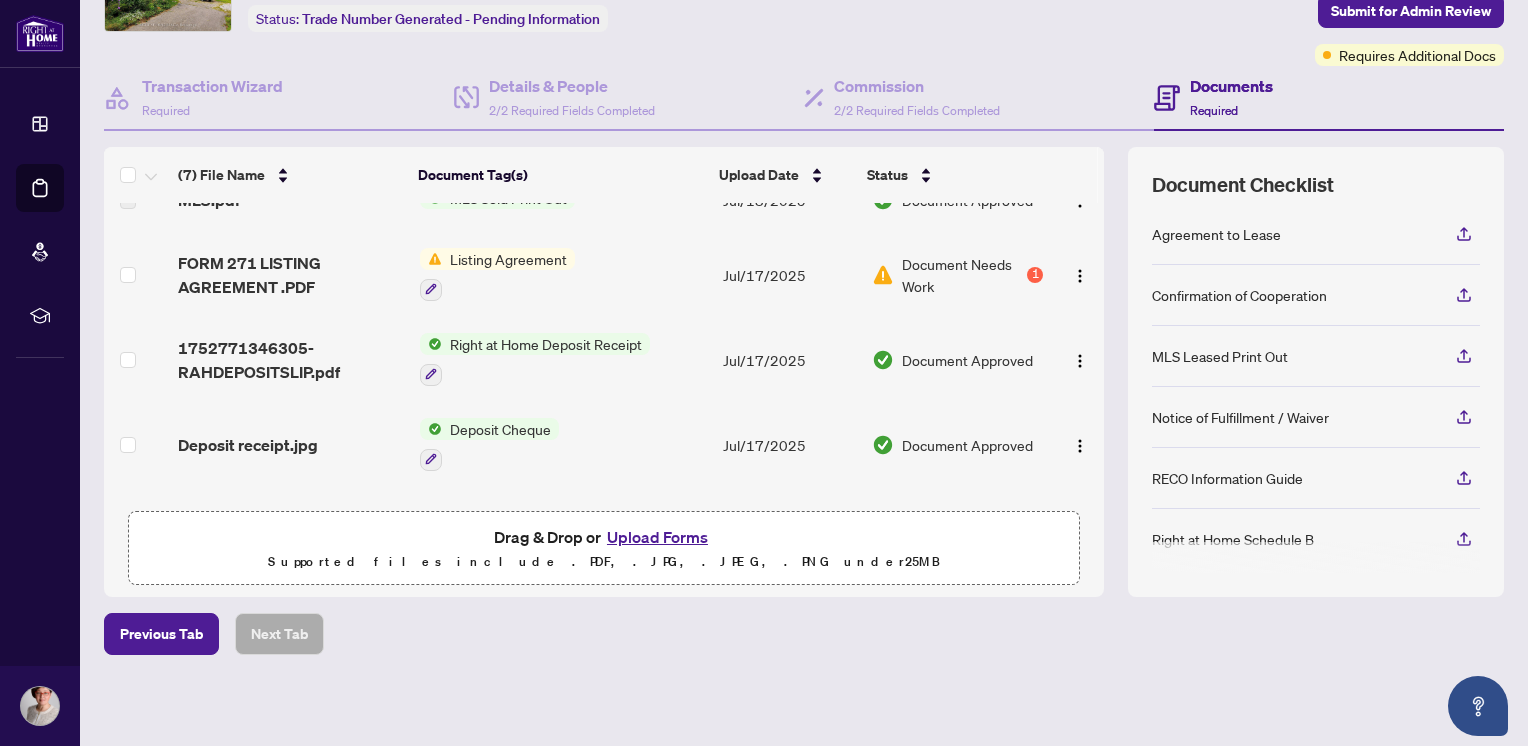 click on "Document Needs Work" at bounding box center (962, 275) 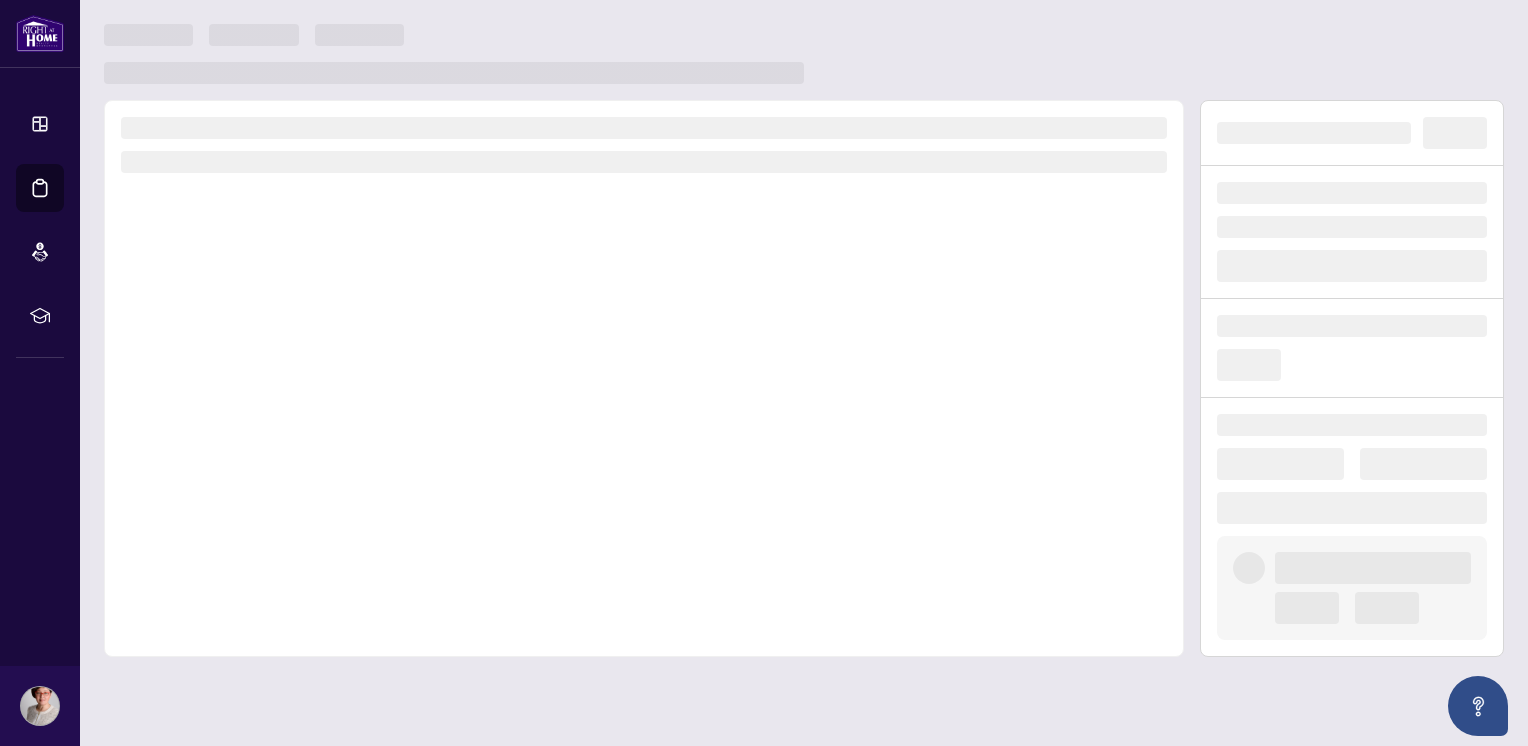 scroll, scrollTop: 0, scrollLeft: 0, axis: both 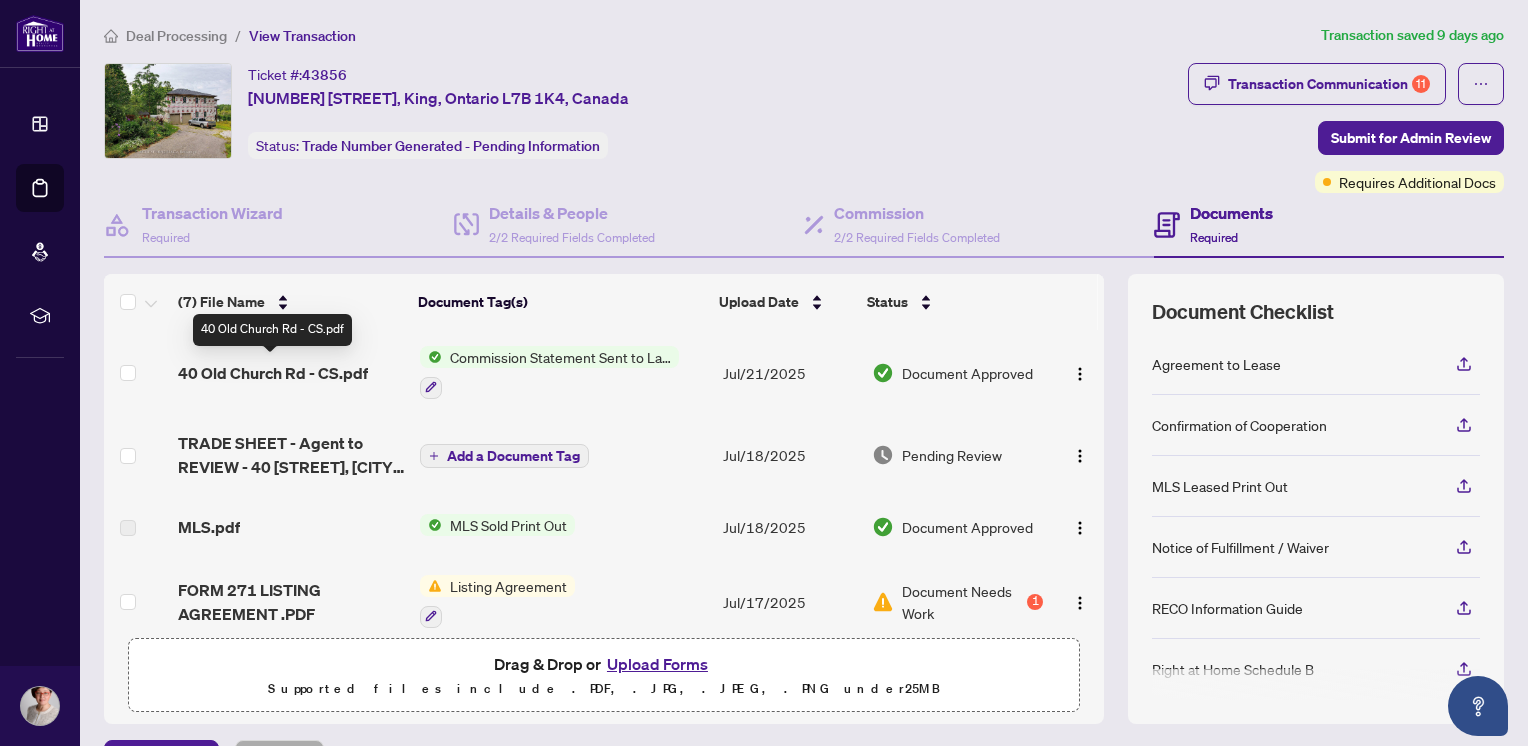 click on "40 Old Church Rd - CS.pdf" at bounding box center [273, 373] 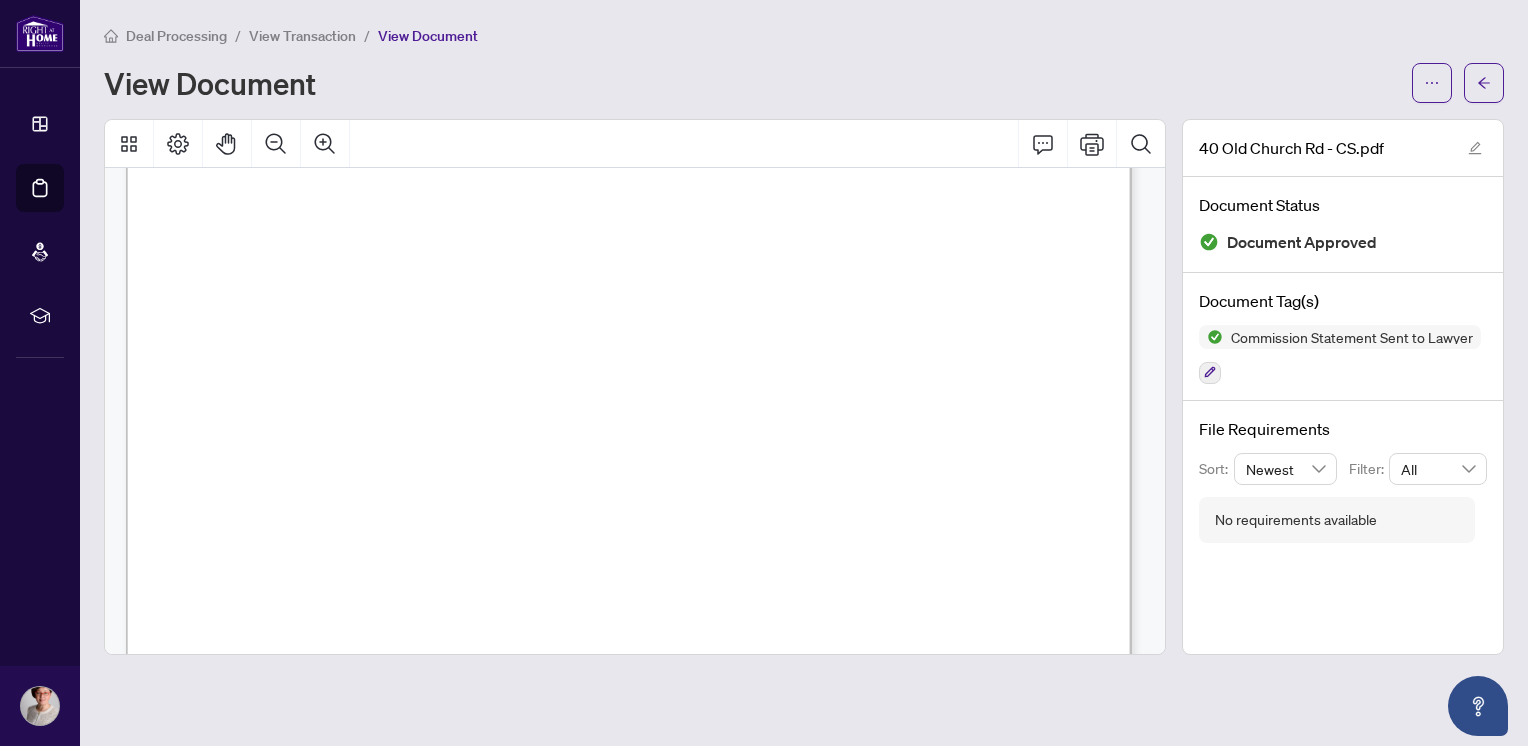 scroll, scrollTop: 100, scrollLeft: 0, axis: vertical 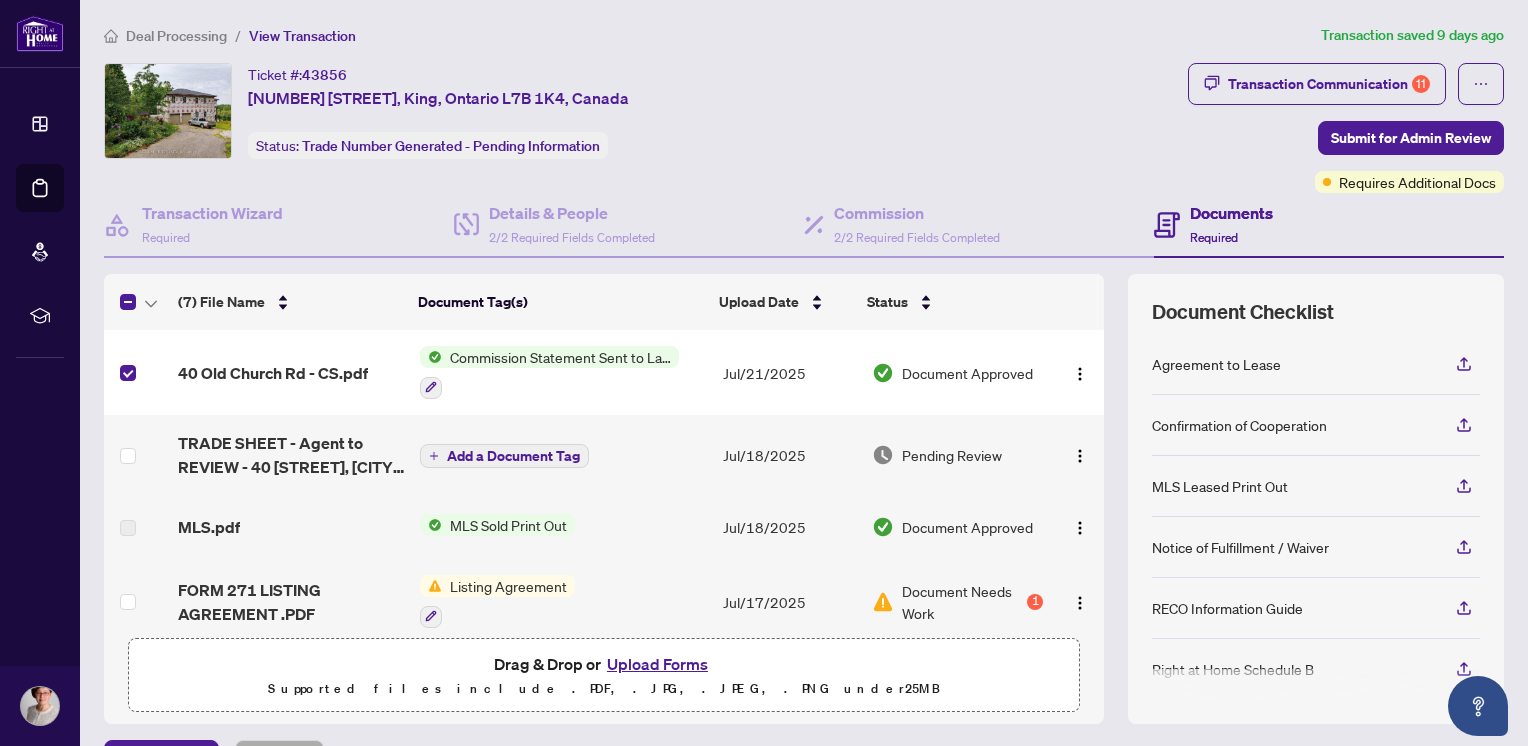 click on "Upload Forms" at bounding box center (657, 664) 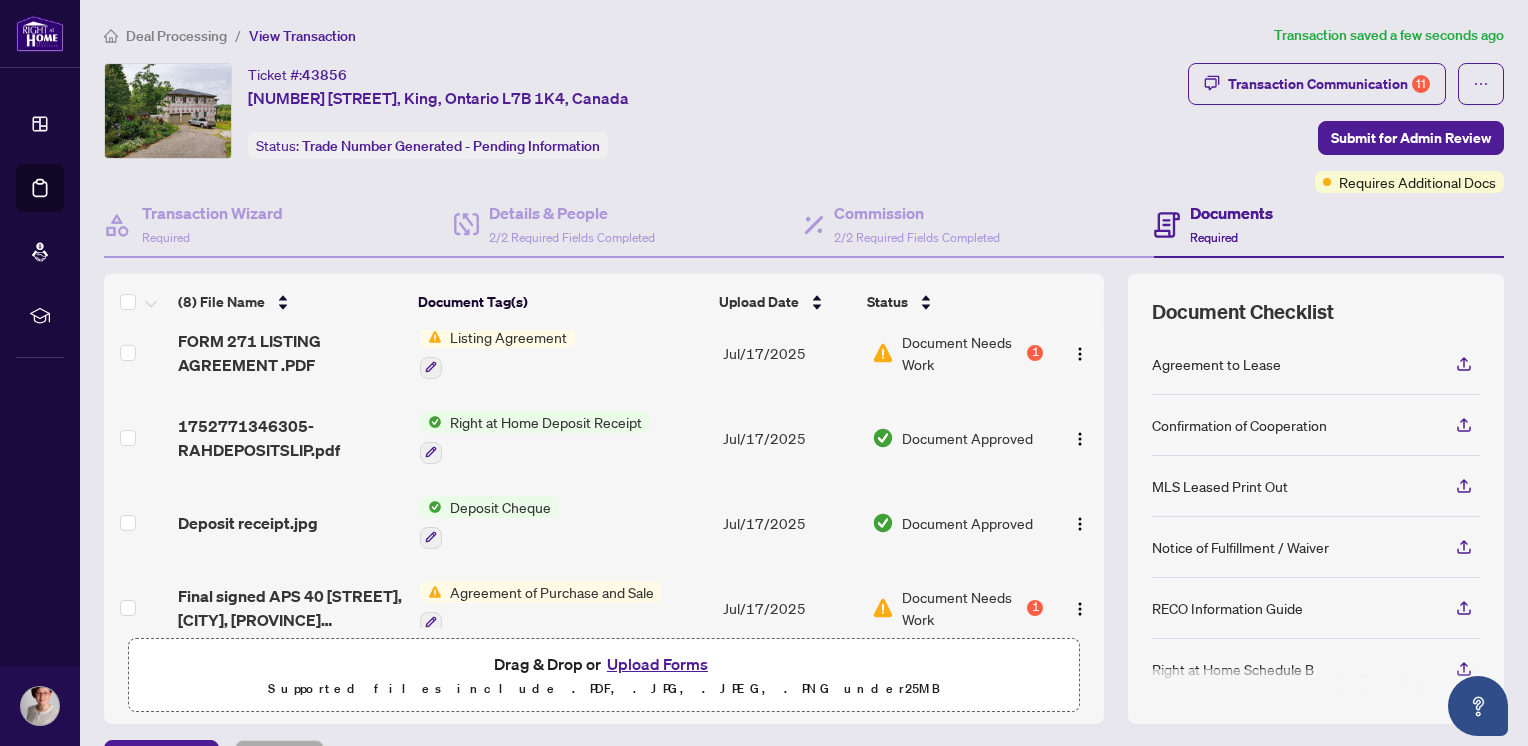 scroll, scrollTop: 354, scrollLeft: 0, axis: vertical 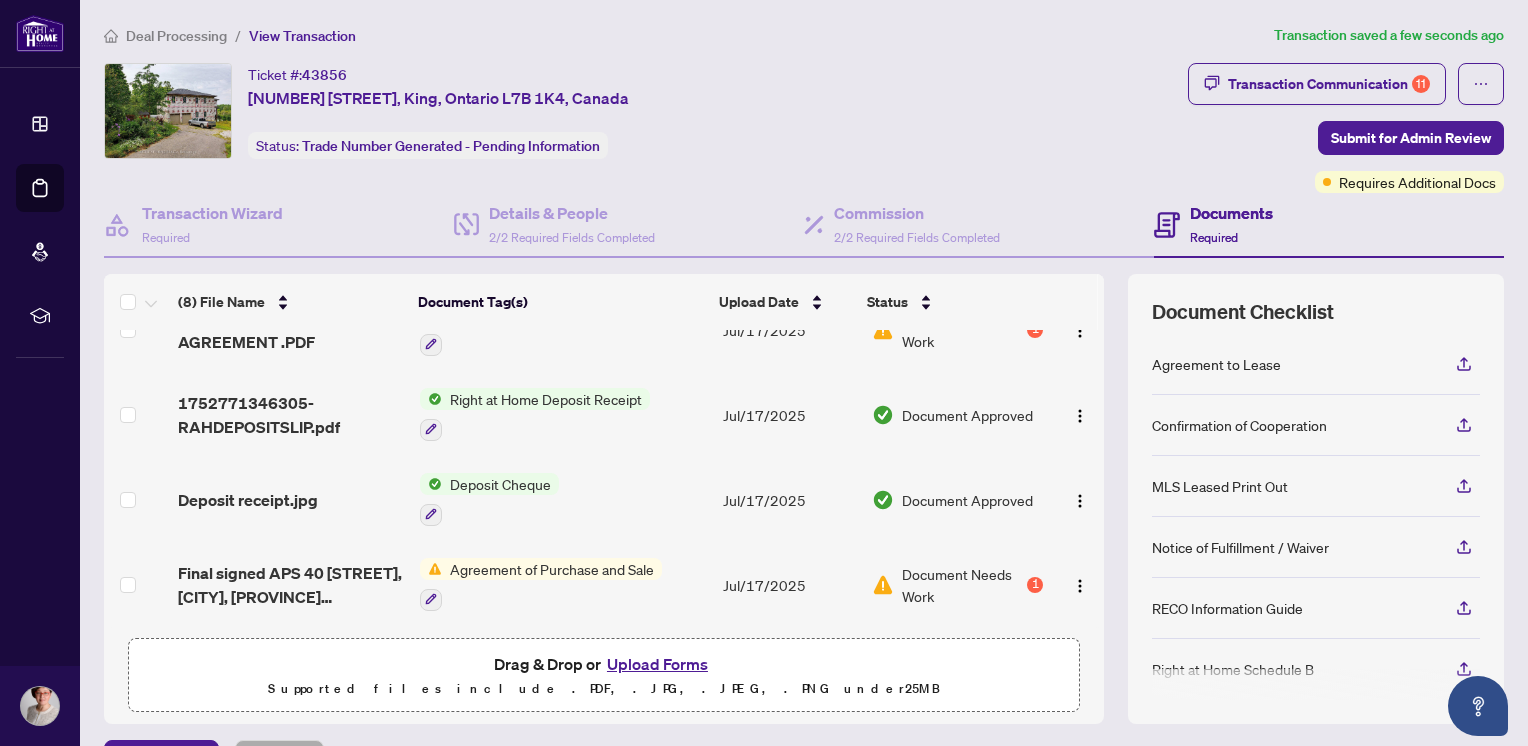 click on "Agreement of Purchase and Sale" at bounding box center [552, 569] 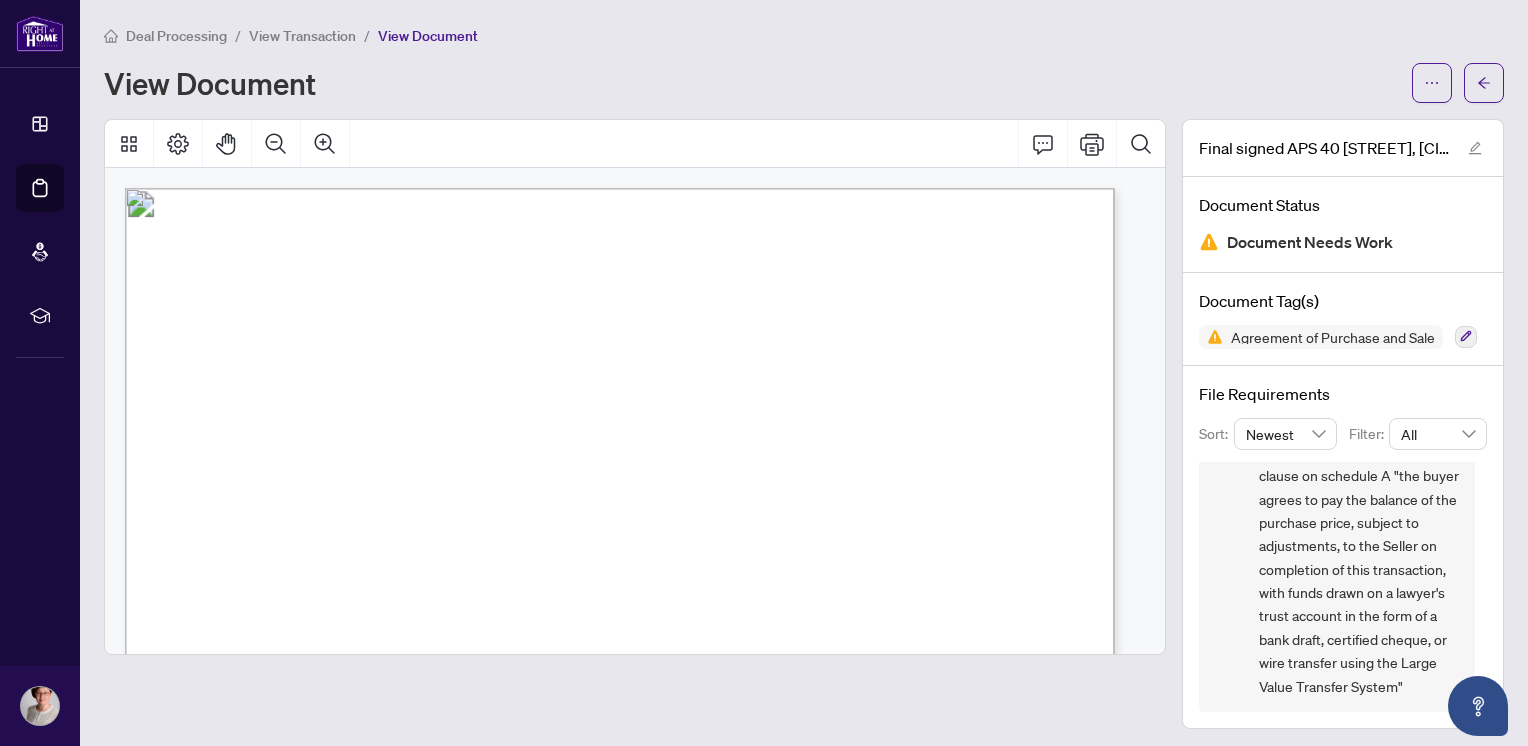 scroll, scrollTop: 106, scrollLeft: 0, axis: vertical 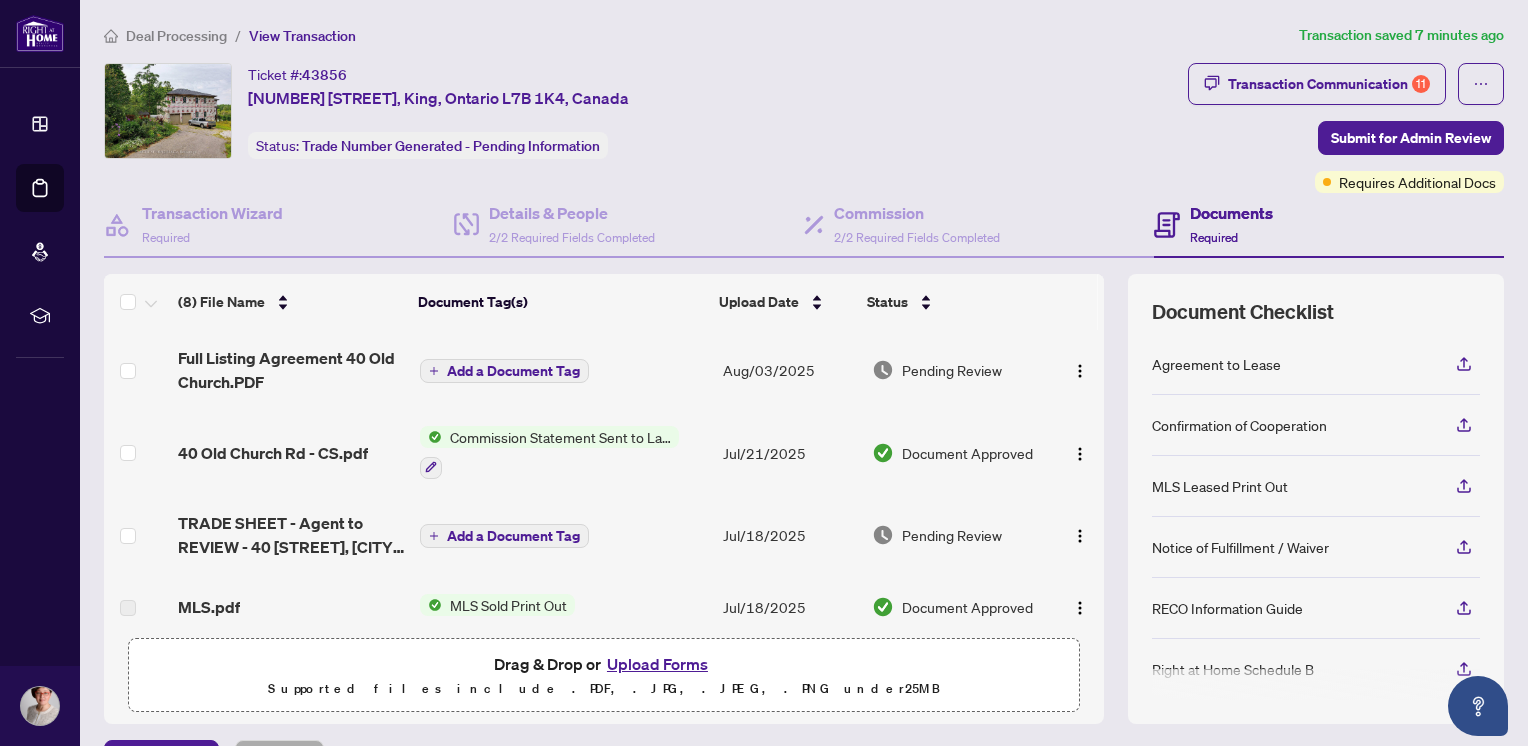 click on "Upload Forms" at bounding box center [657, 664] 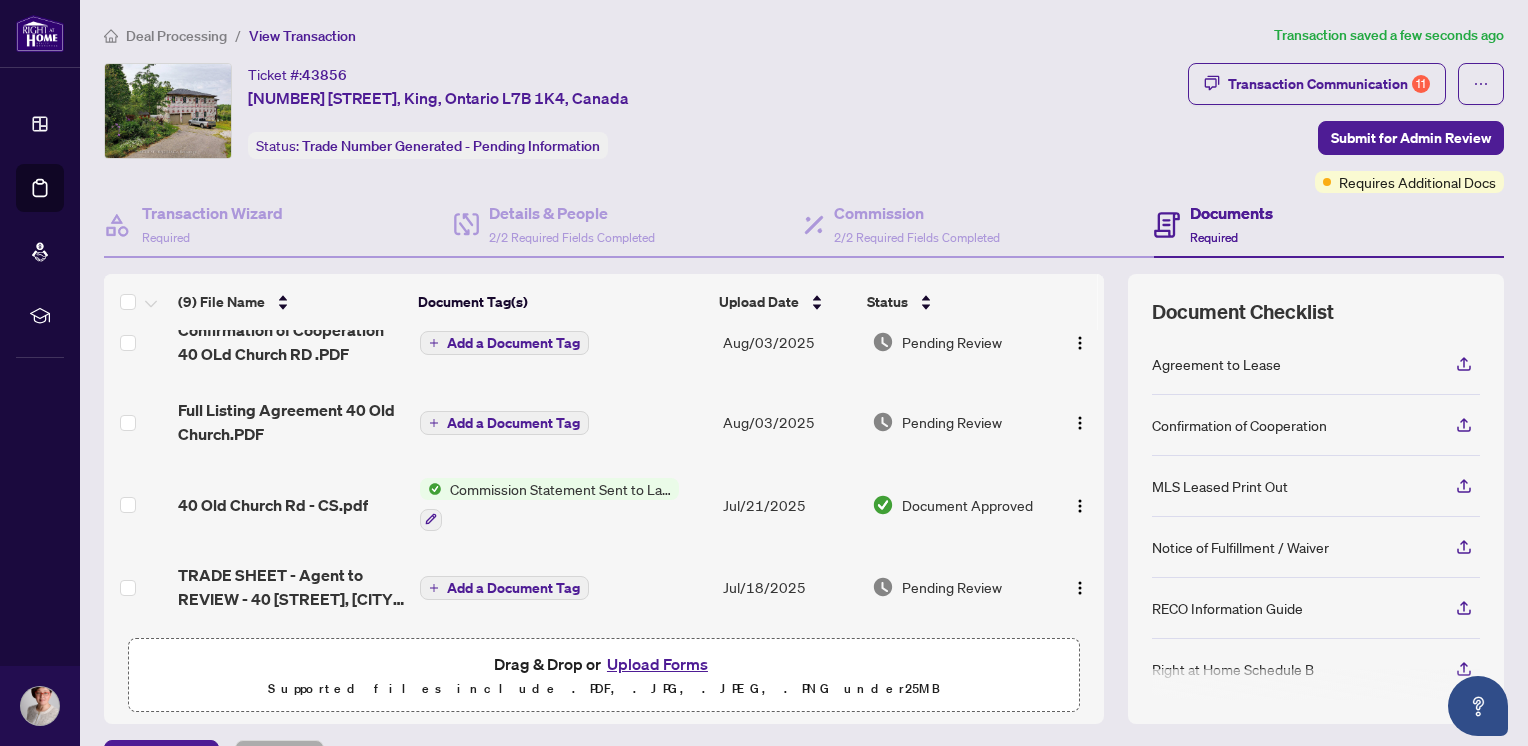 scroll, scrollTop: 0, scrollLeft: 0, axis: both 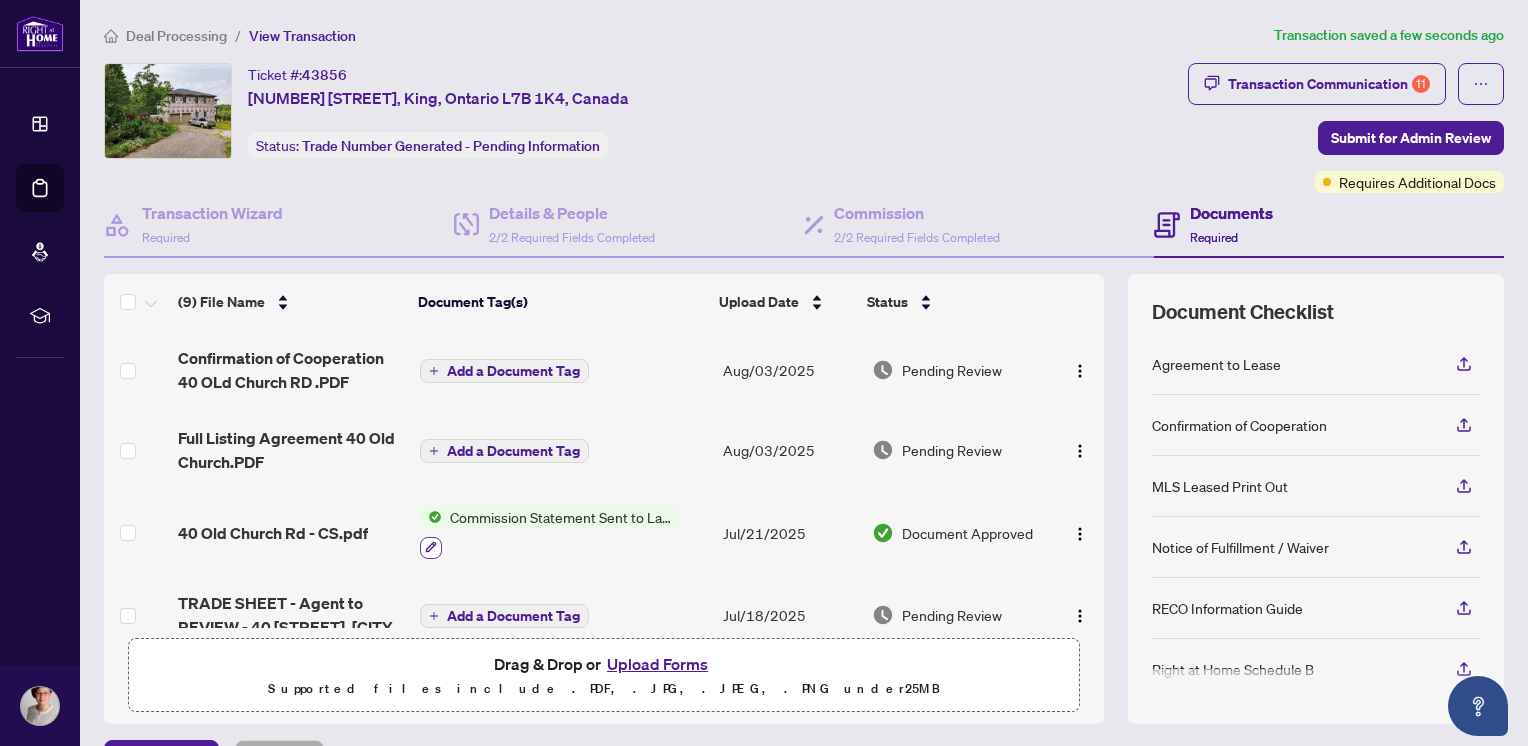 click 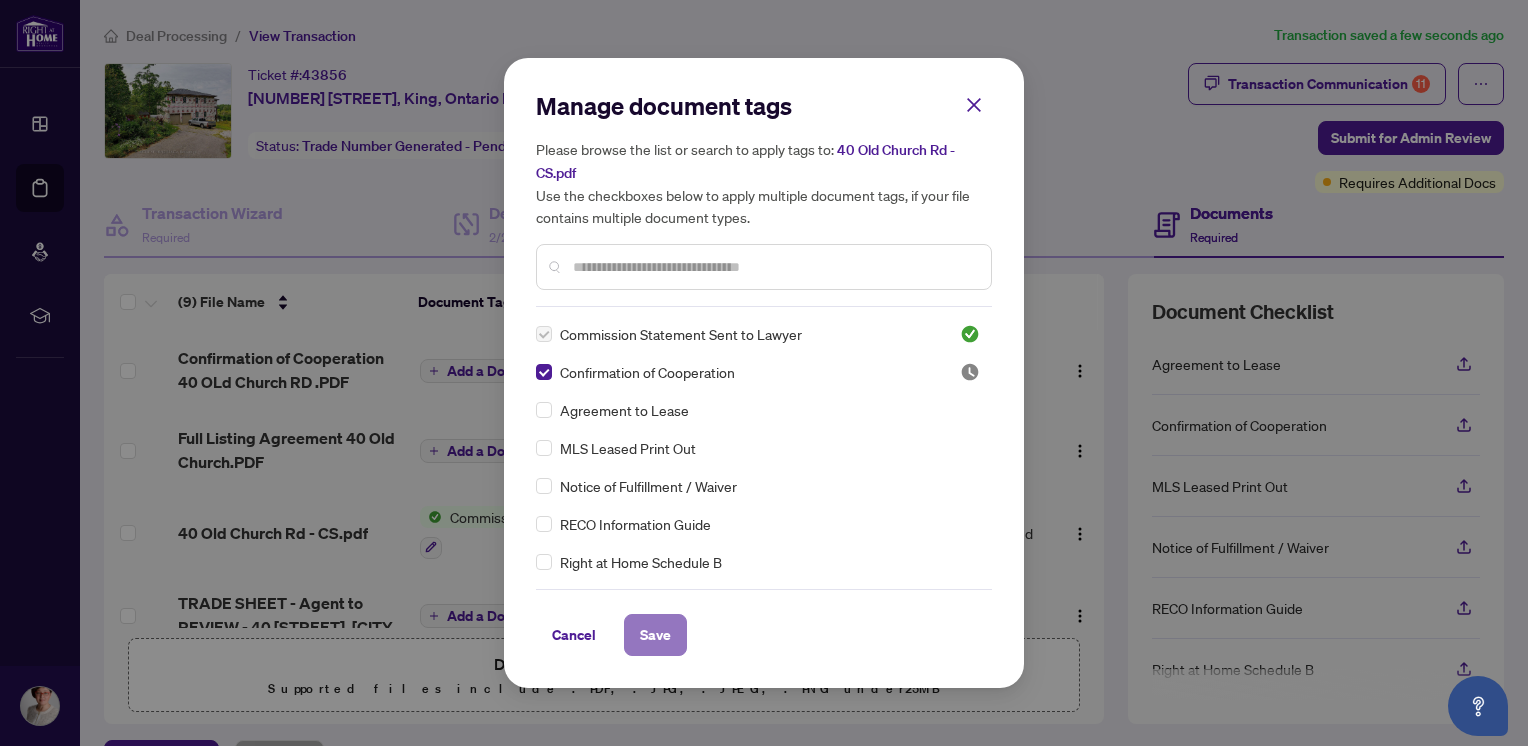 click on "Save" at bounding box center [655, 635] 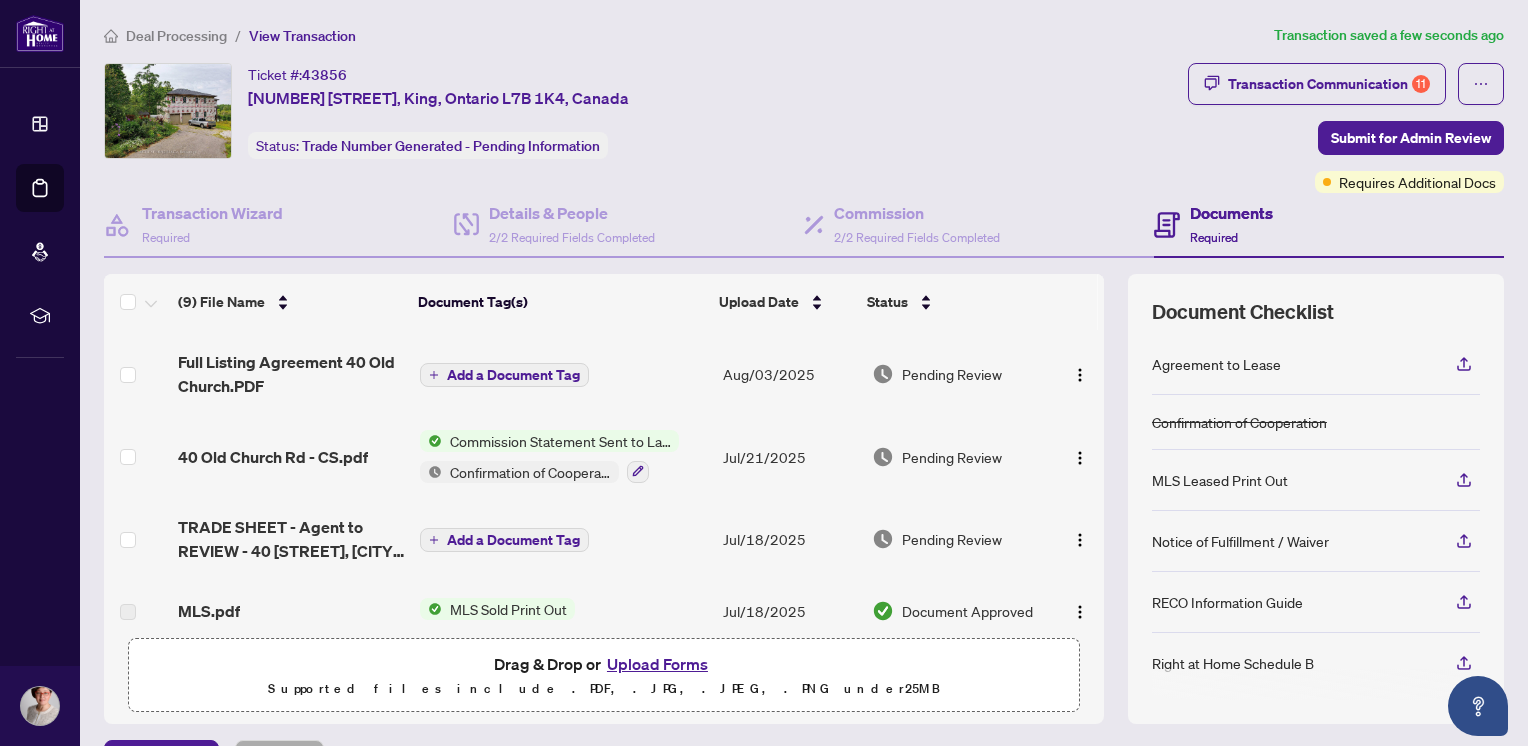 scroll, scrollTop: 100, scrollLeft: 0, axis: vertical 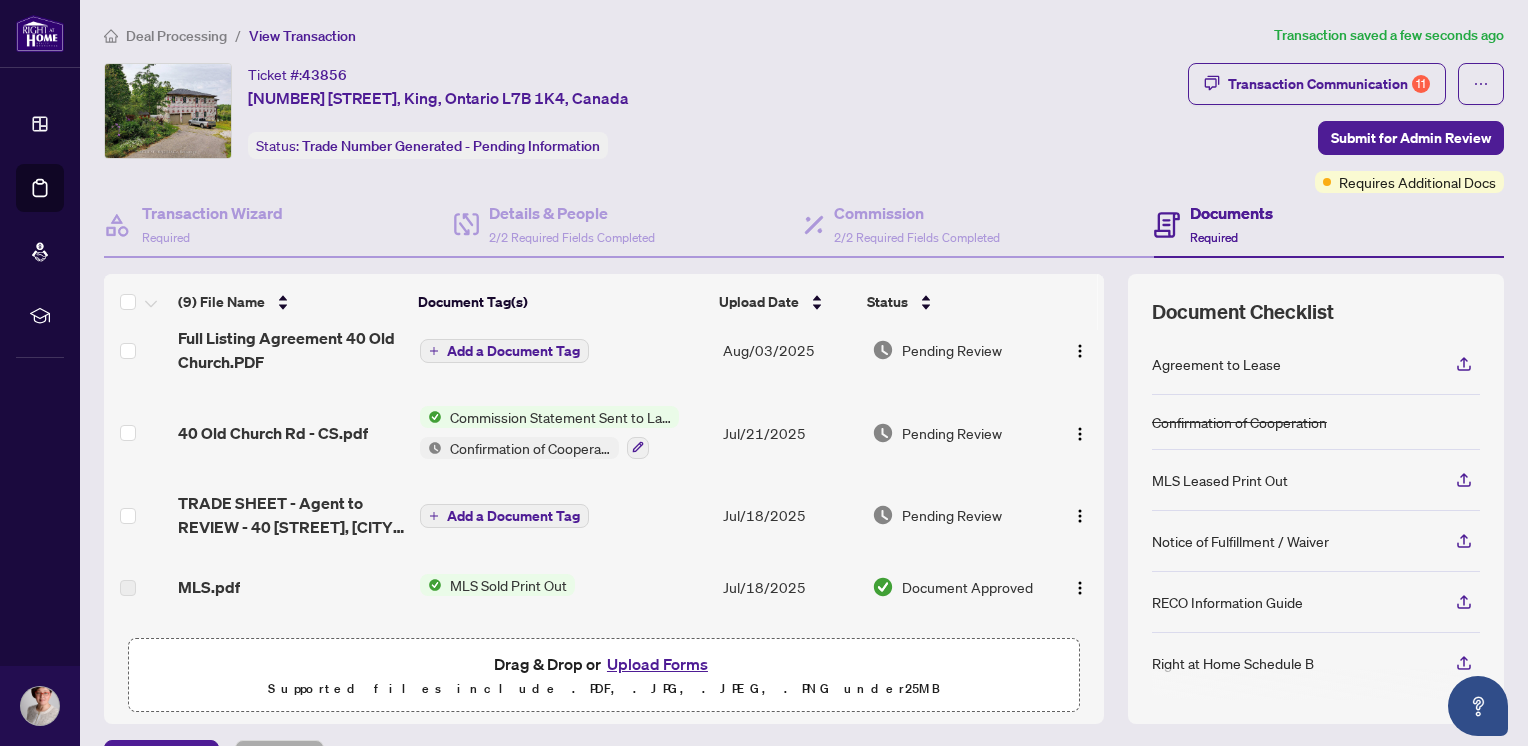 click on "Add a Document Tag" at bounding box center (513, 516) 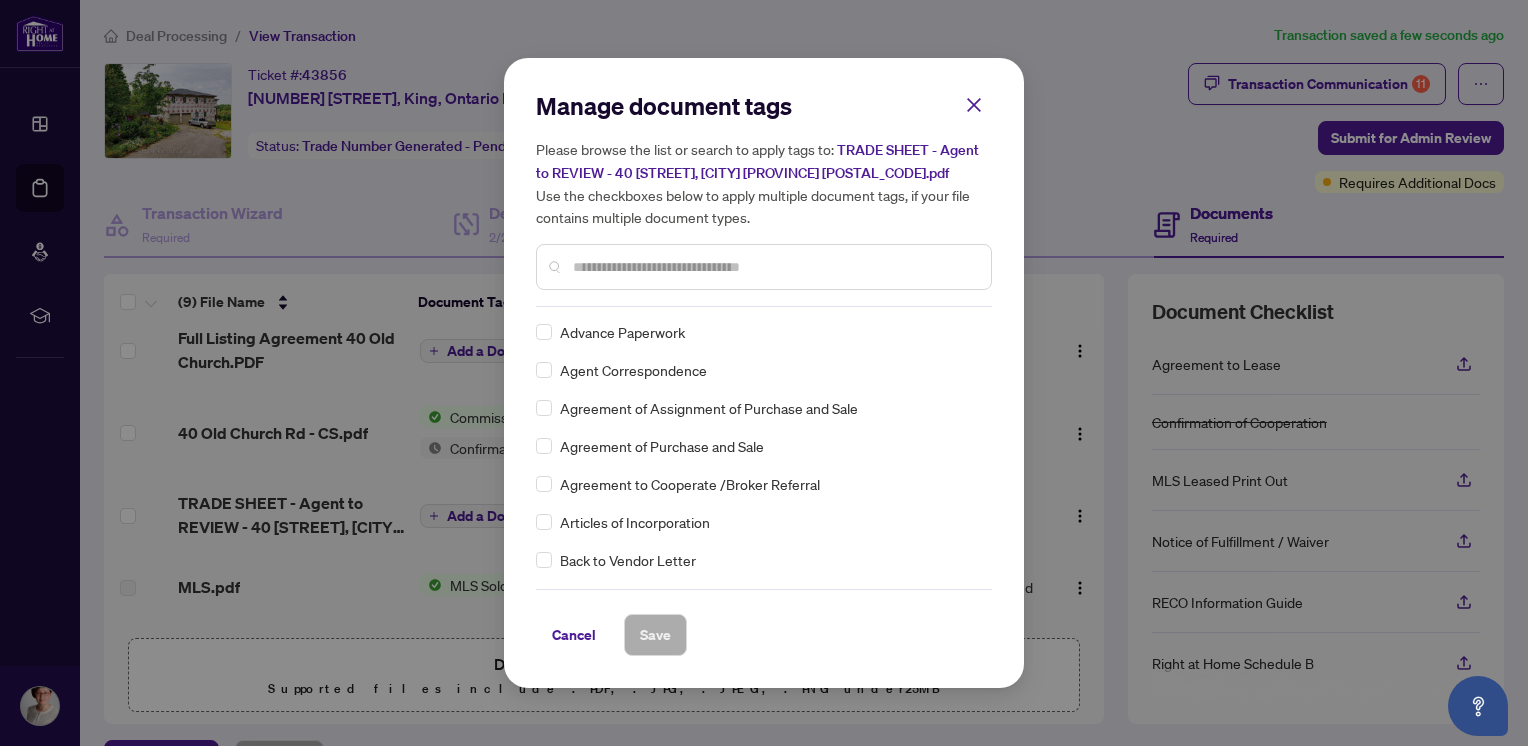 scroll, scrollTop: 200, scrollLeft: 0, axis: vertical 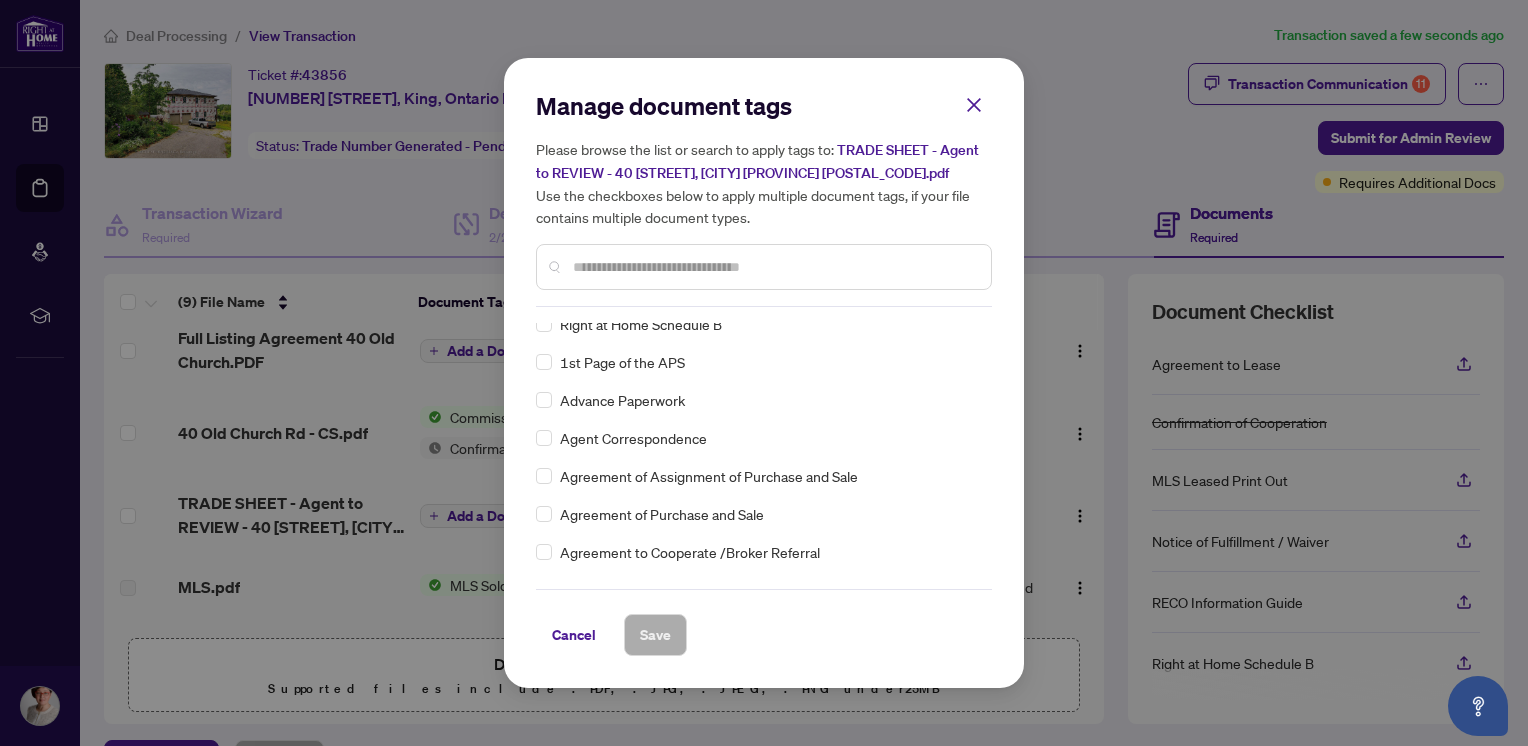 drag, startPoint x: 969, startPoint y: 115, endPoint x: 792, endPoint y: 100, distance: 177.63446 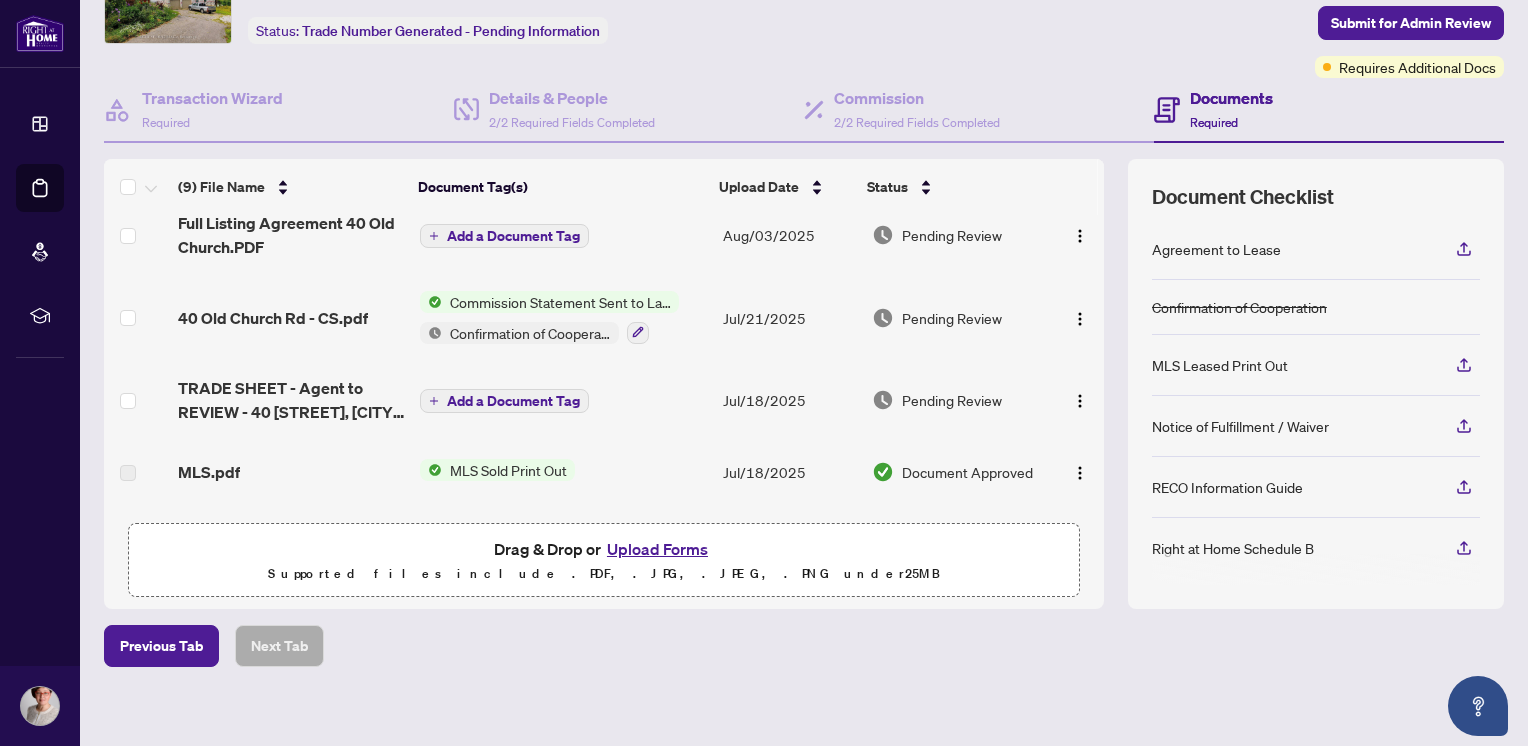 scroll, scrollTop: 127, scrollLeft: 0, axis: vertical 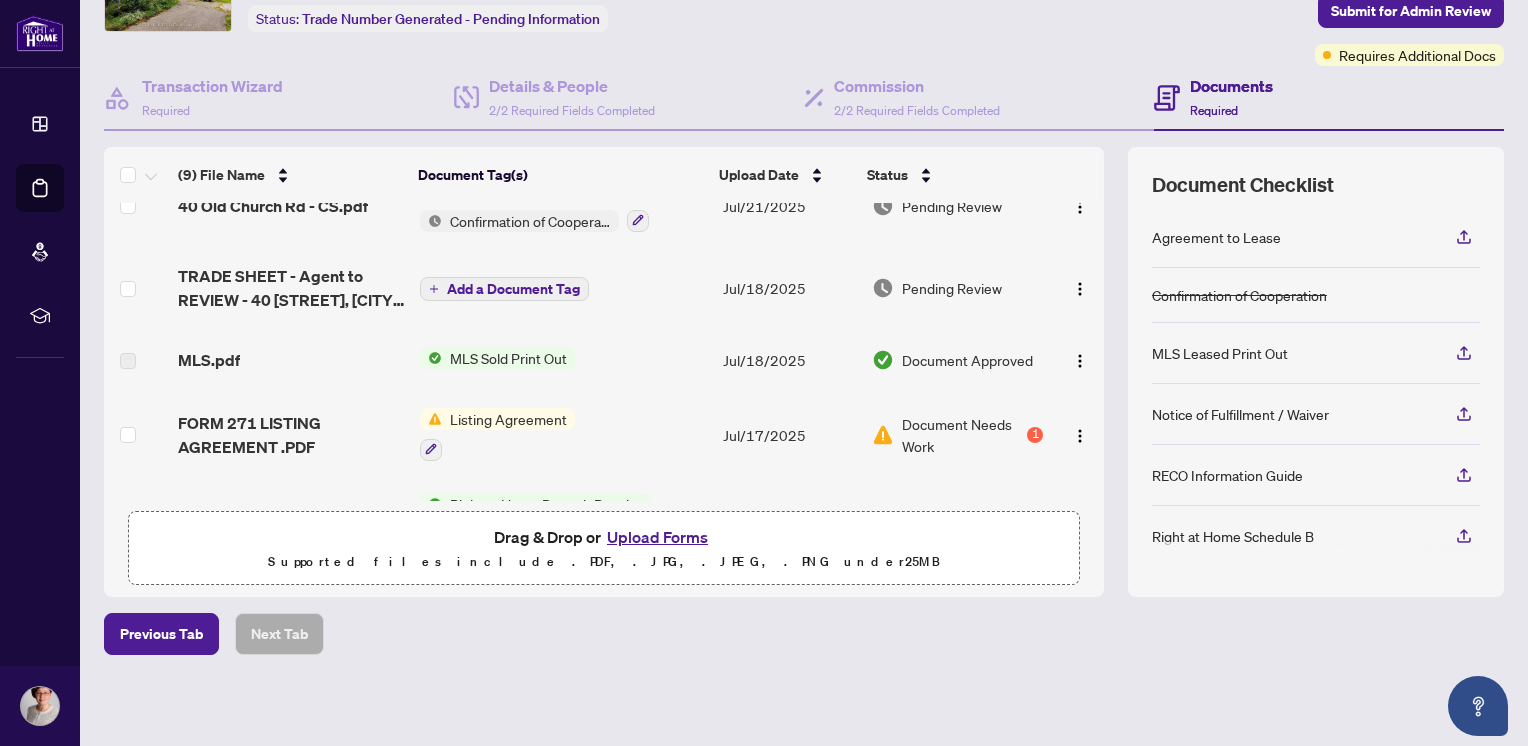 click on "Listing Agreement" at bounding box center (508, 419) 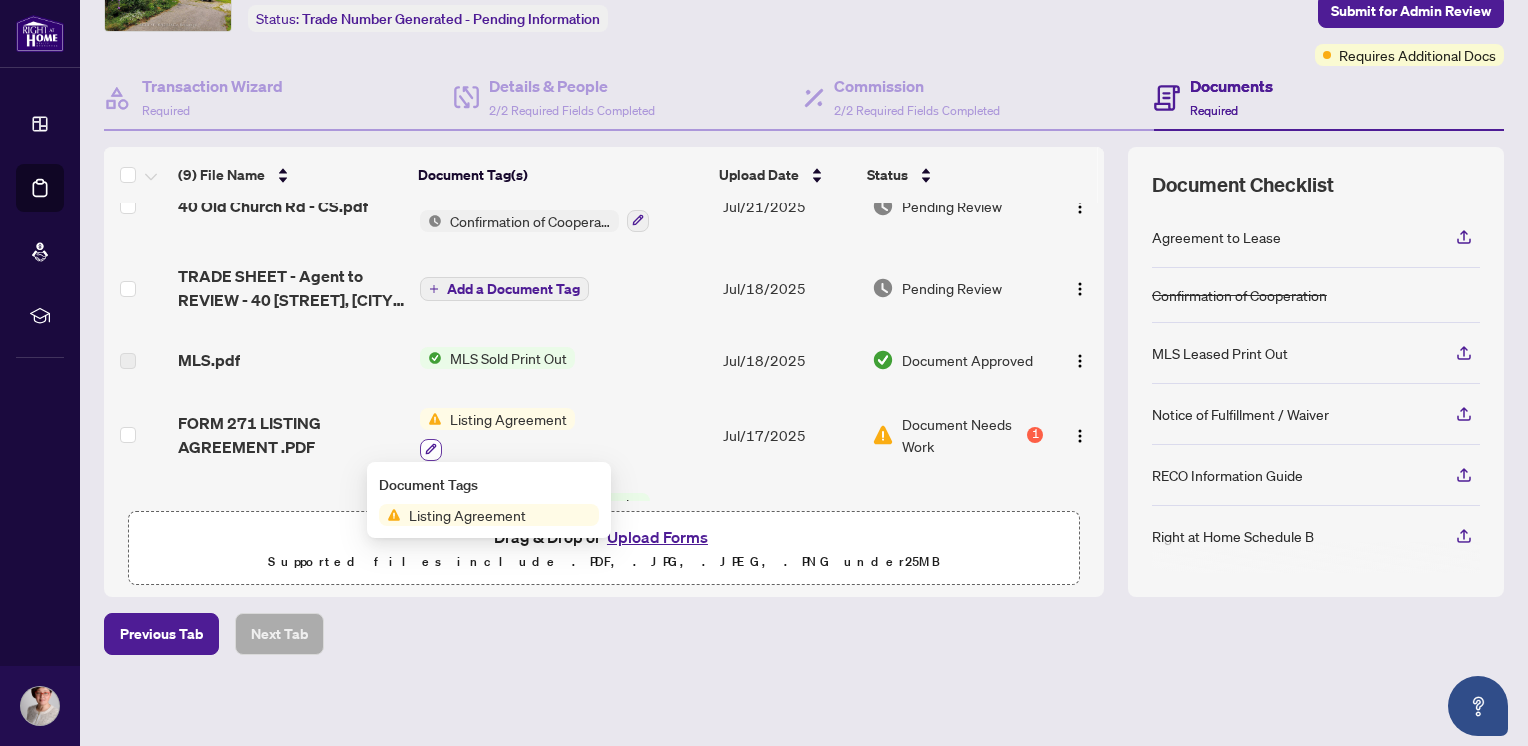 click 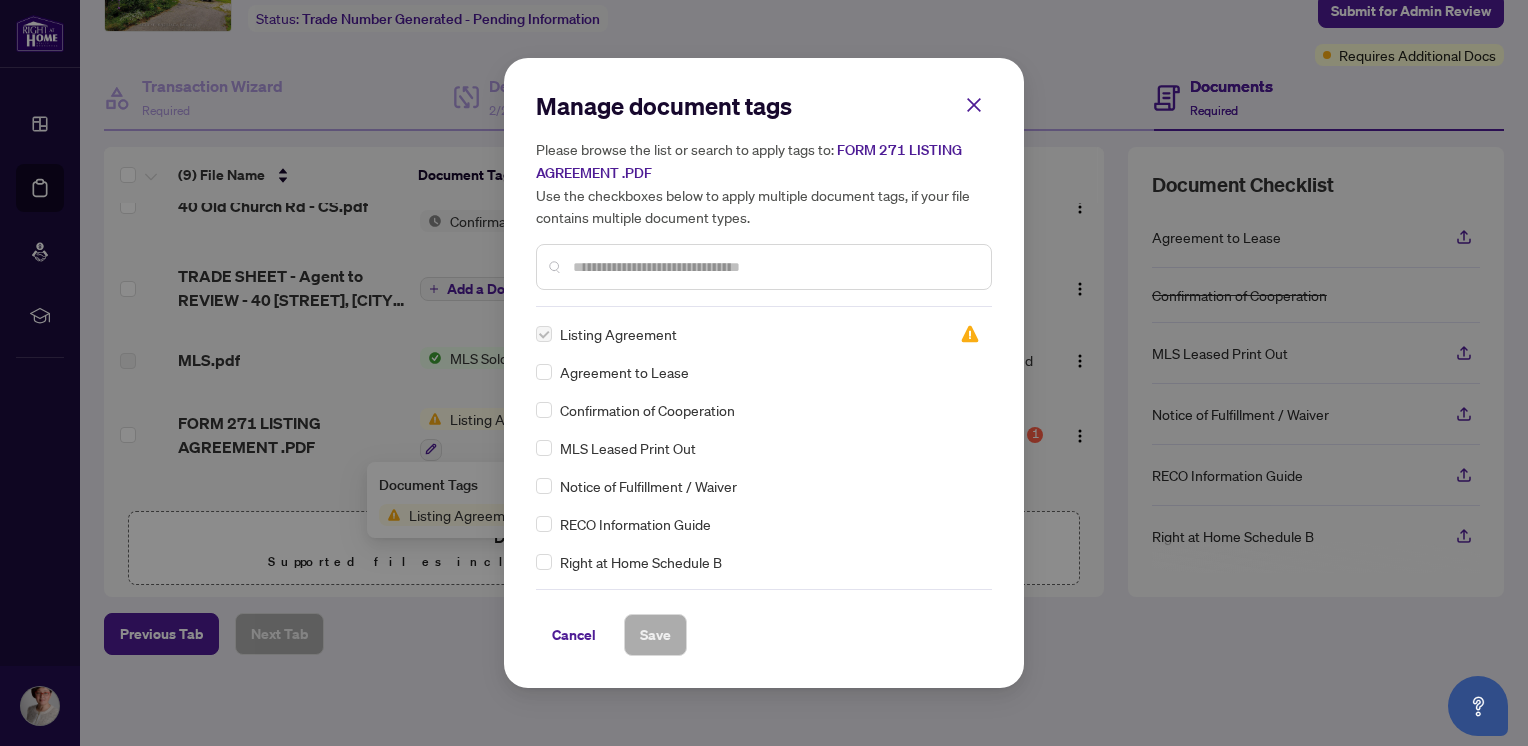 click at bounding box center (544, 334) 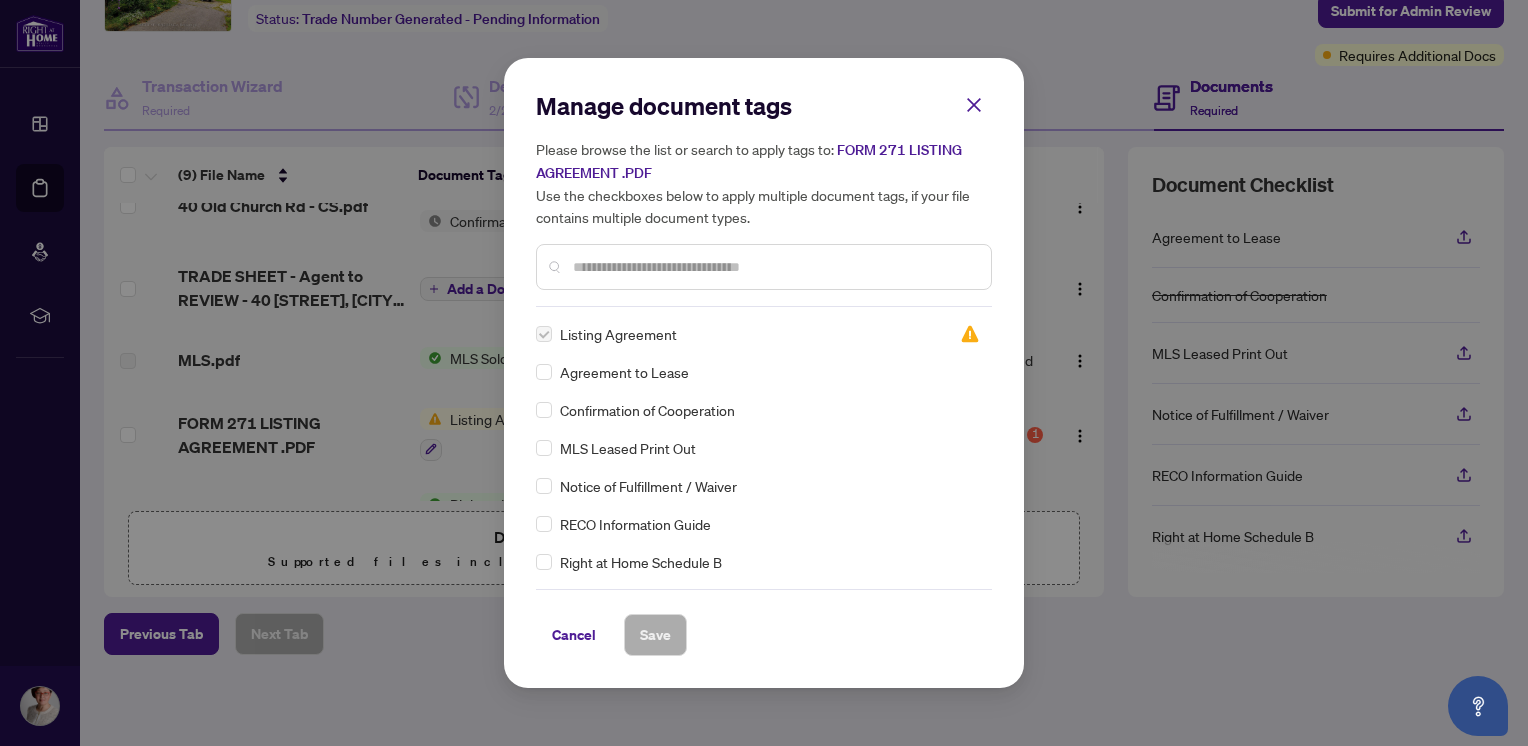 click at bounding box center (544, 334) 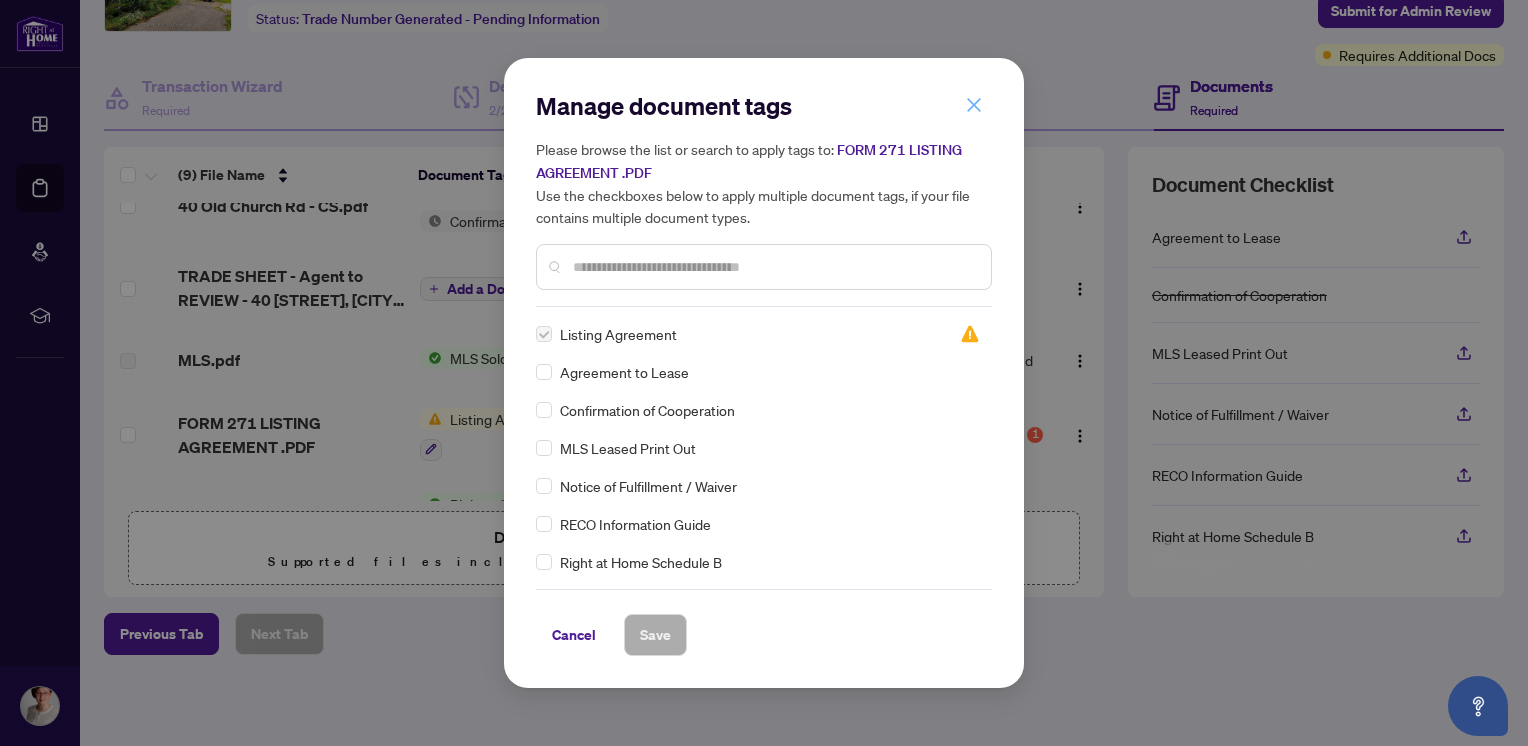 click at bounding box center (974, 105) 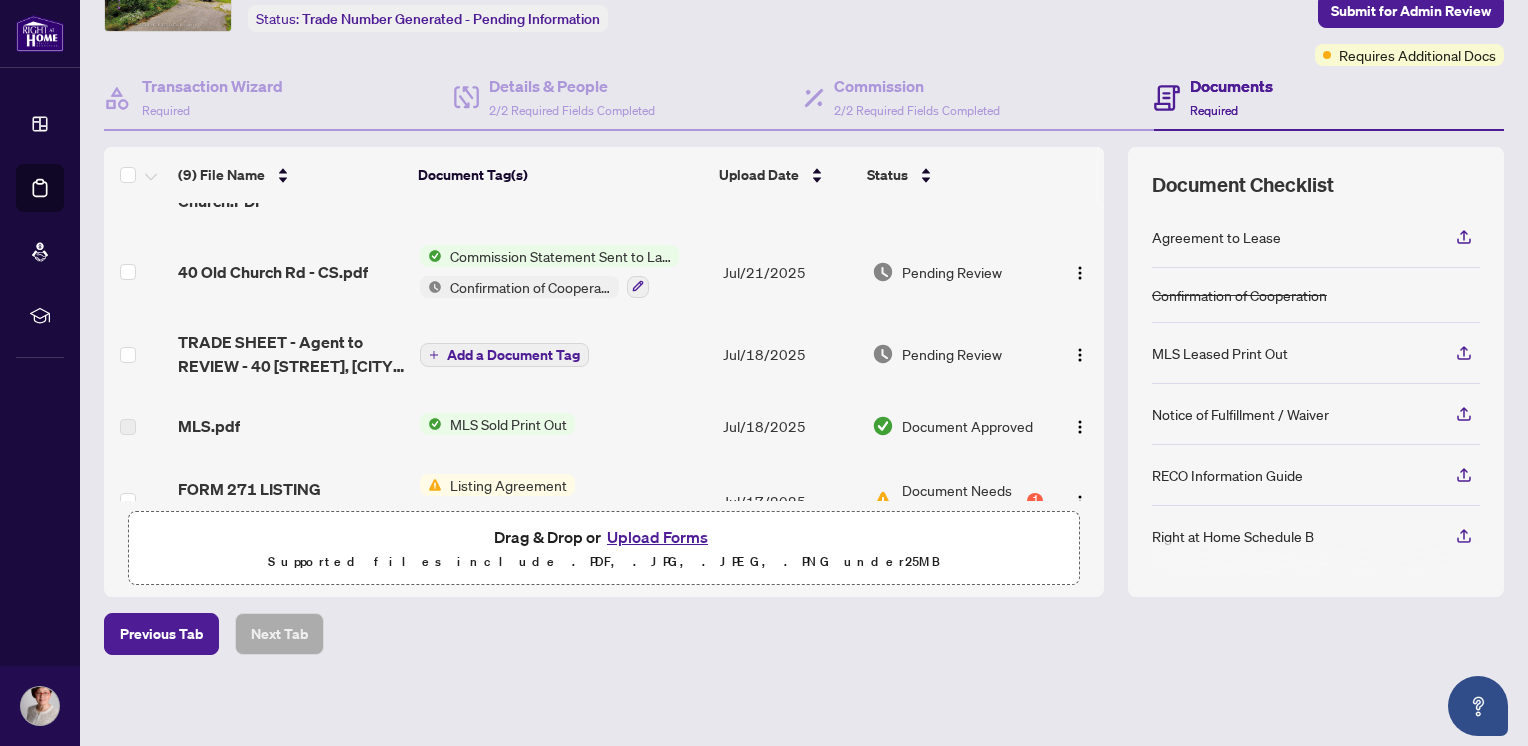 scroll, scrollTop: 0, scrollLeft: 0, axis: both 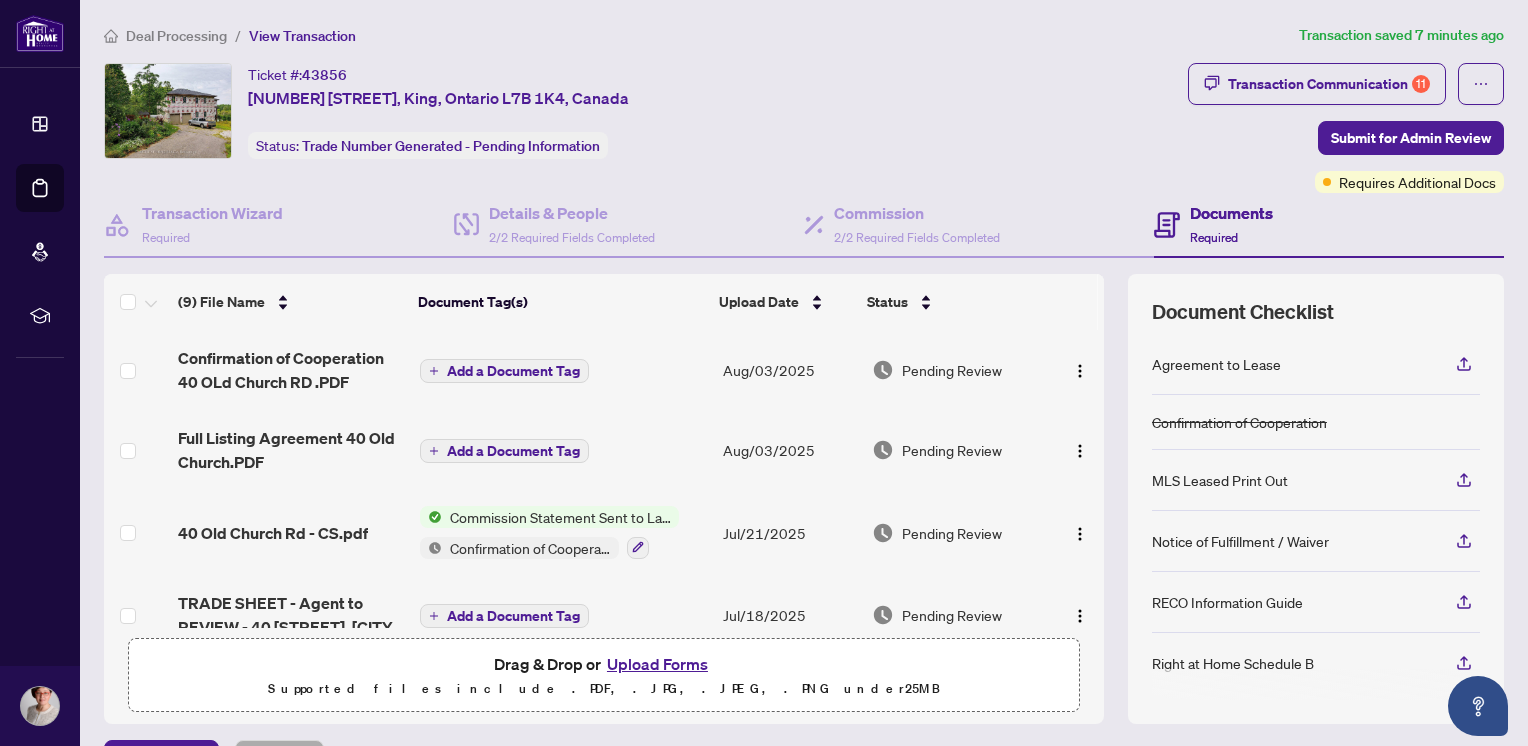 click on "Upload Forms" at bounding box center [657, 664] 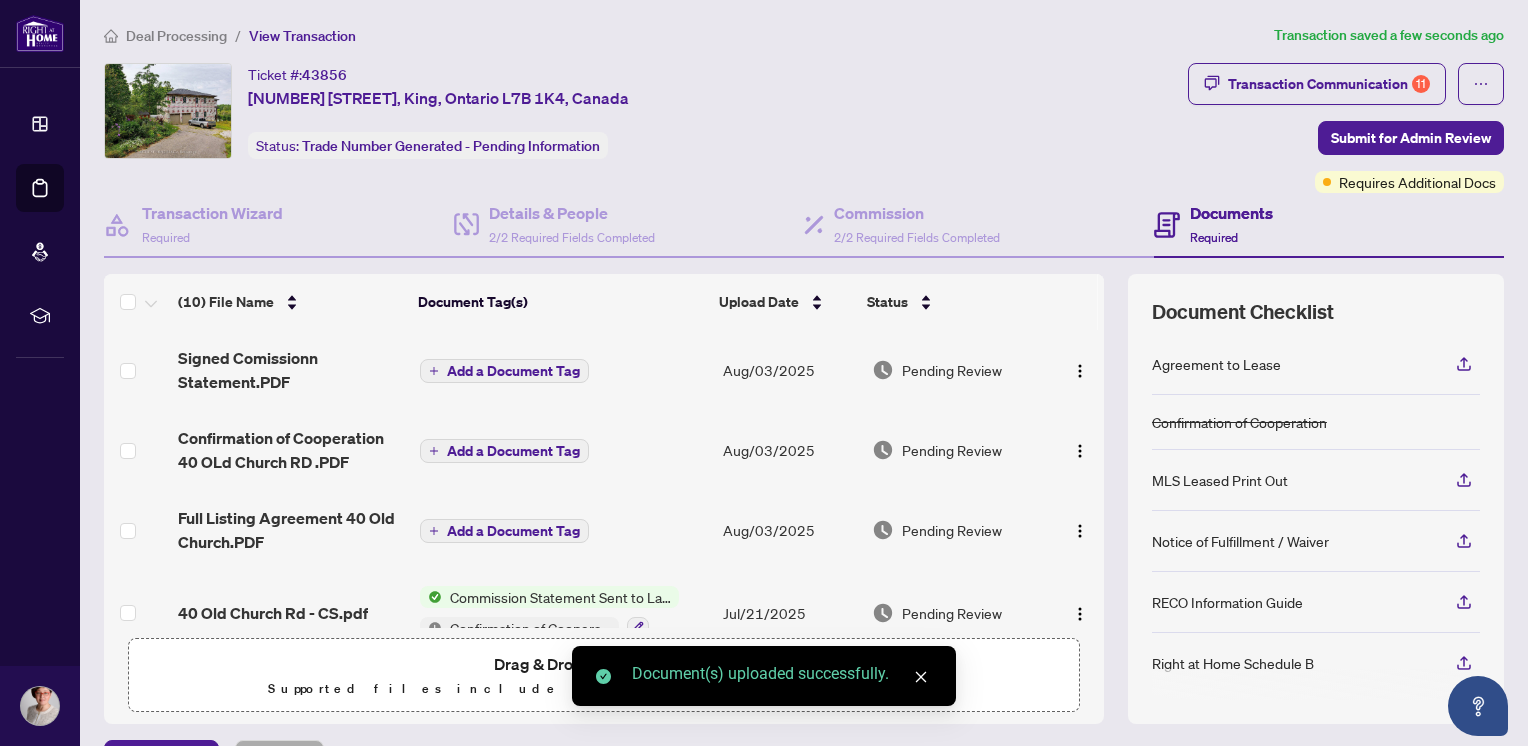 click at bounding box center (921, 677) 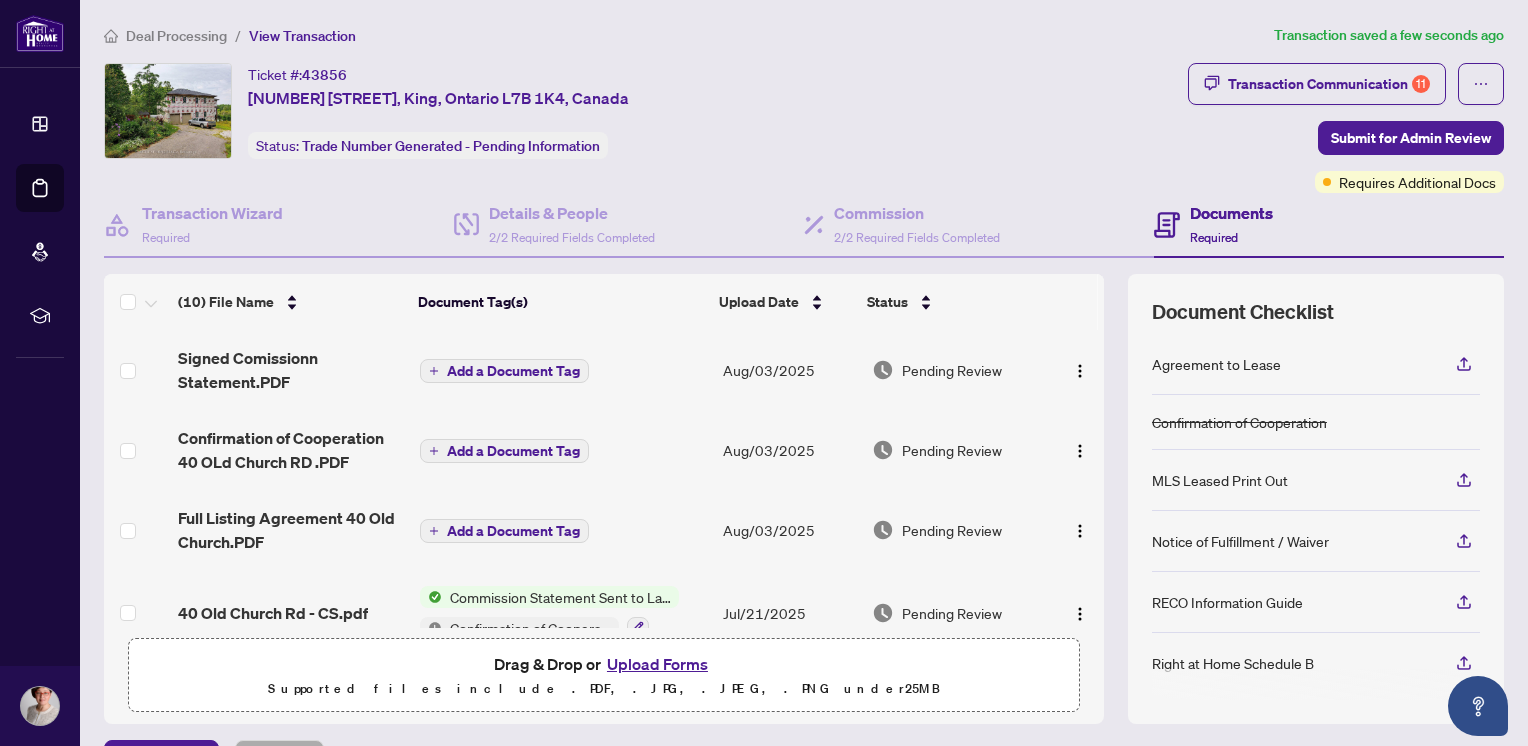 click on "Upload Forms" at bounding box center [657, 664] 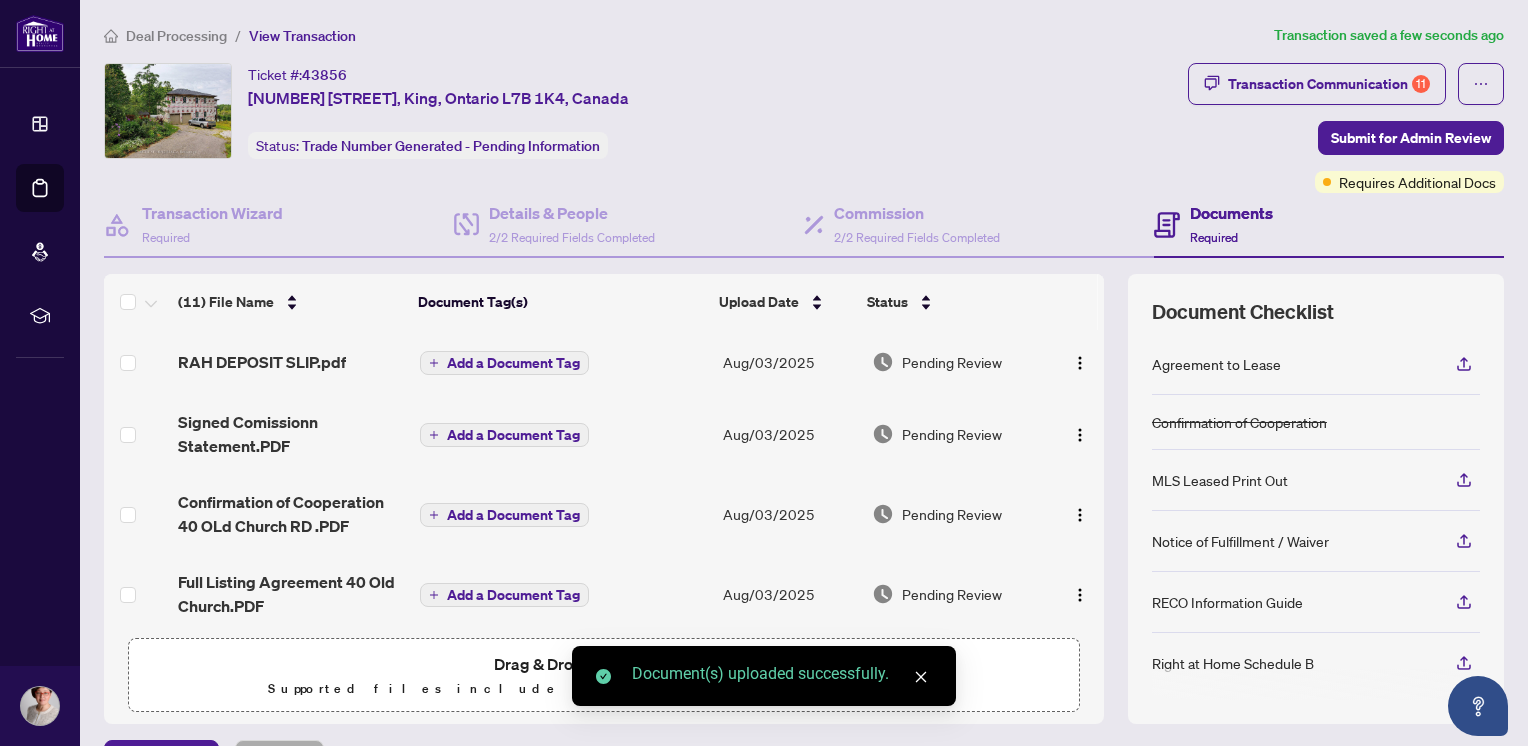 click on "Document(s) uploaded successfully." at bounding box center [764, 676] 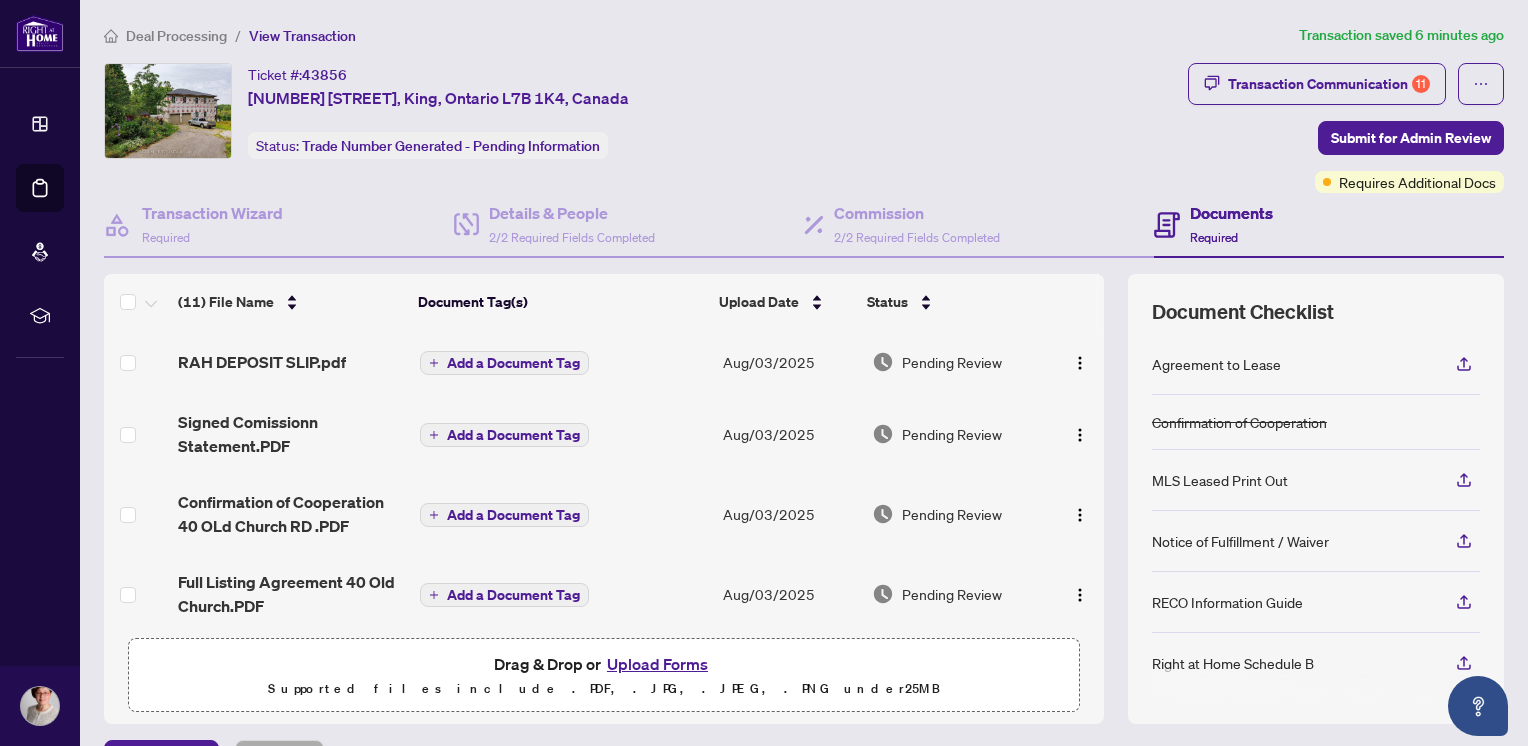 click on "Upload Forms" at bounding box center (657, 664) 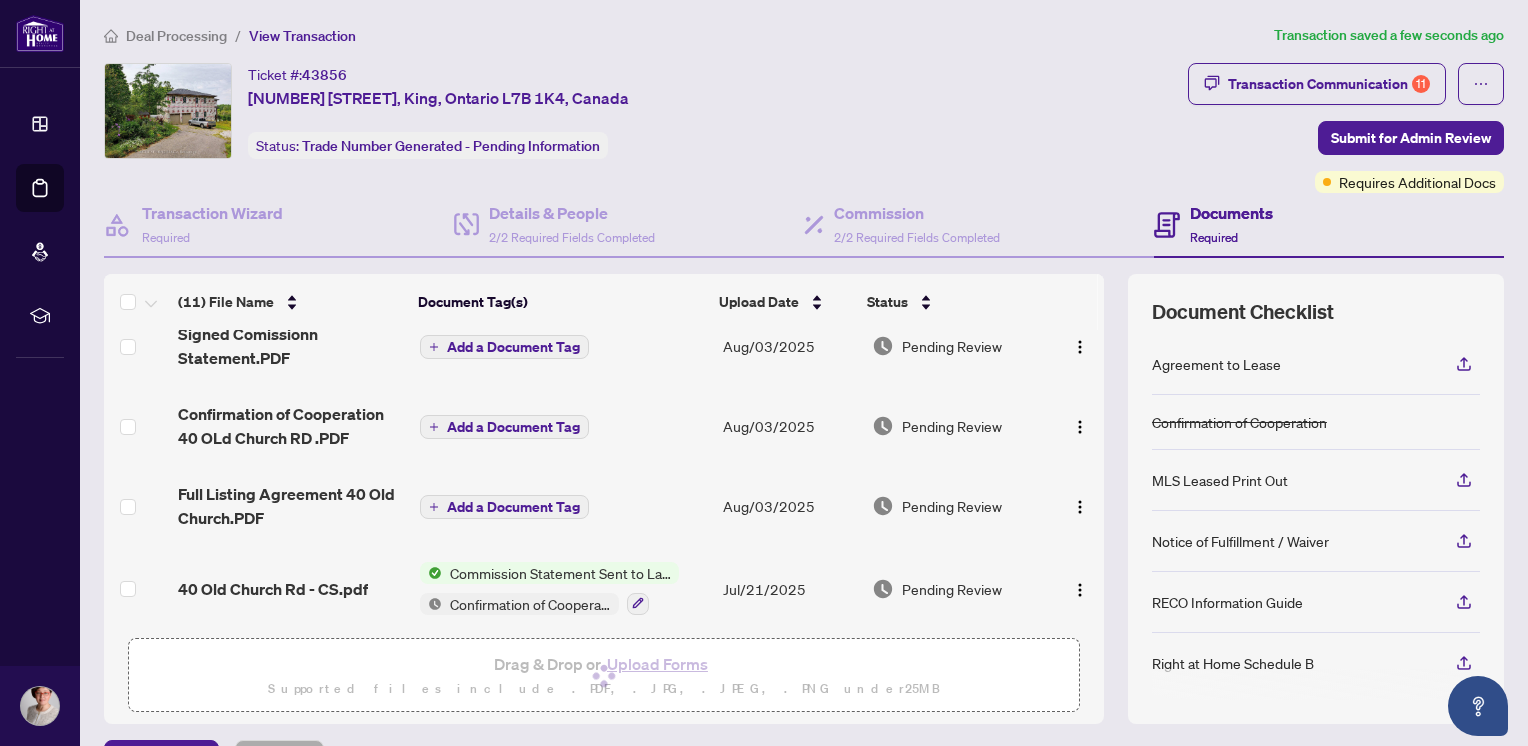 scroll, scrollTop: 200, scrollLeft: 0, axis: vertical 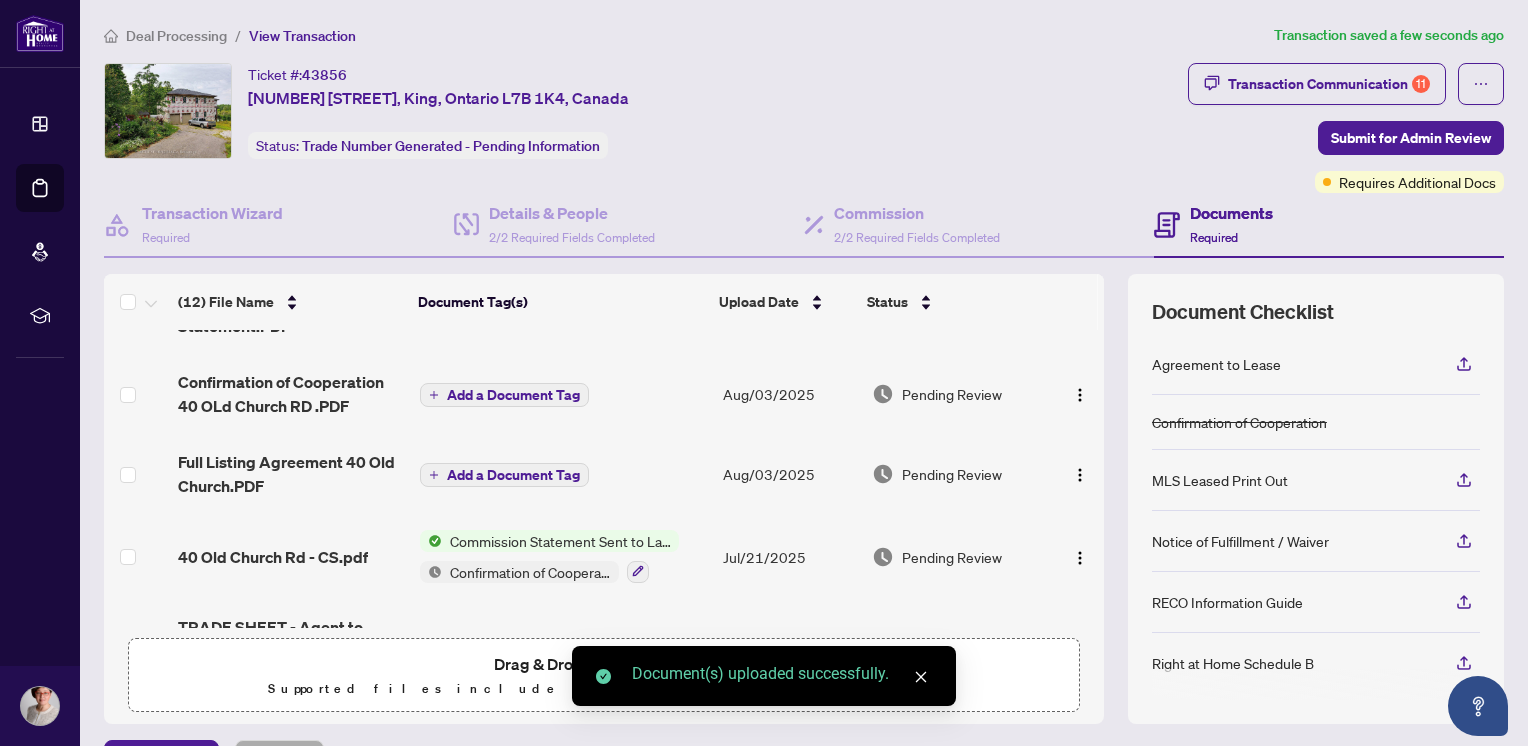 click 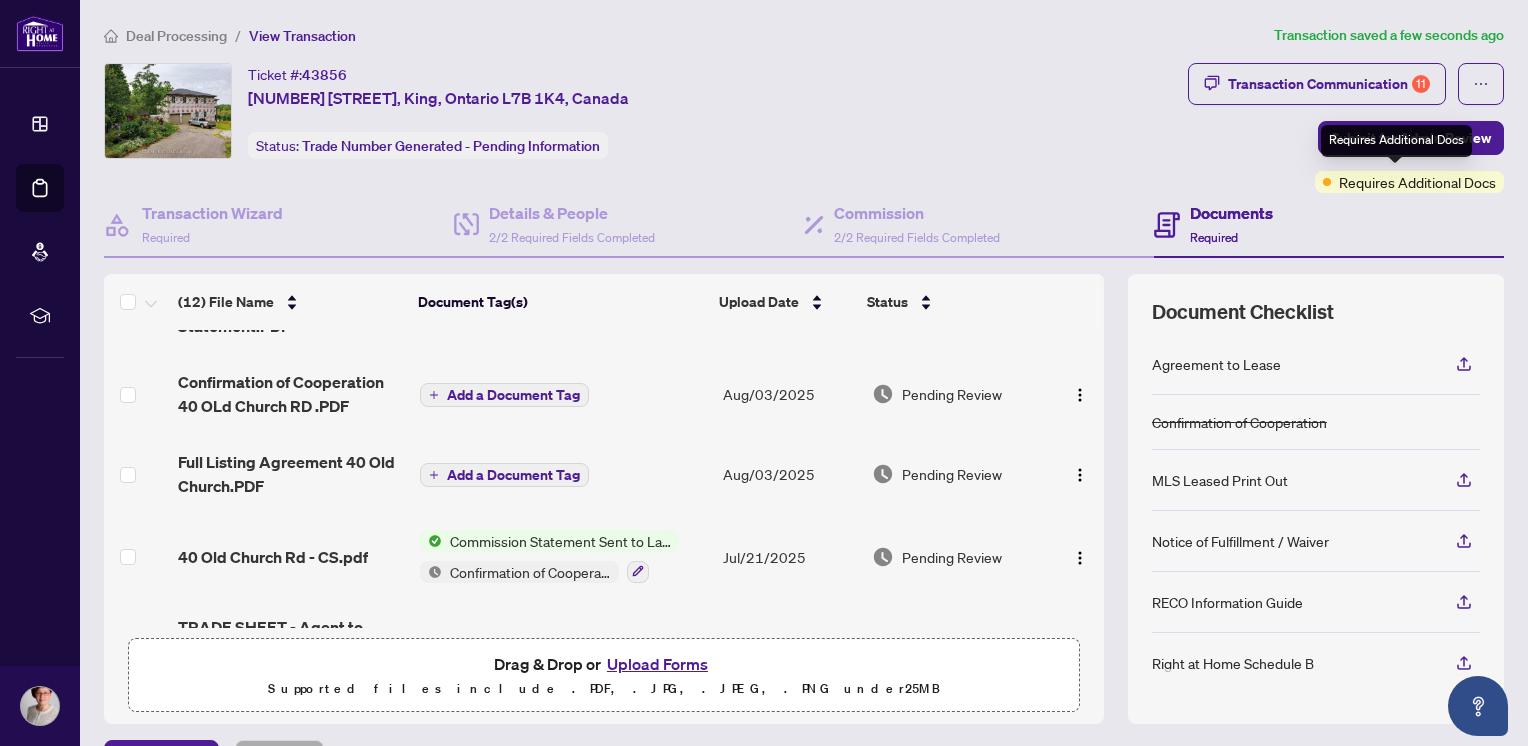 click on "Requires Additional Docs" at bounding box center (1417, 182) 